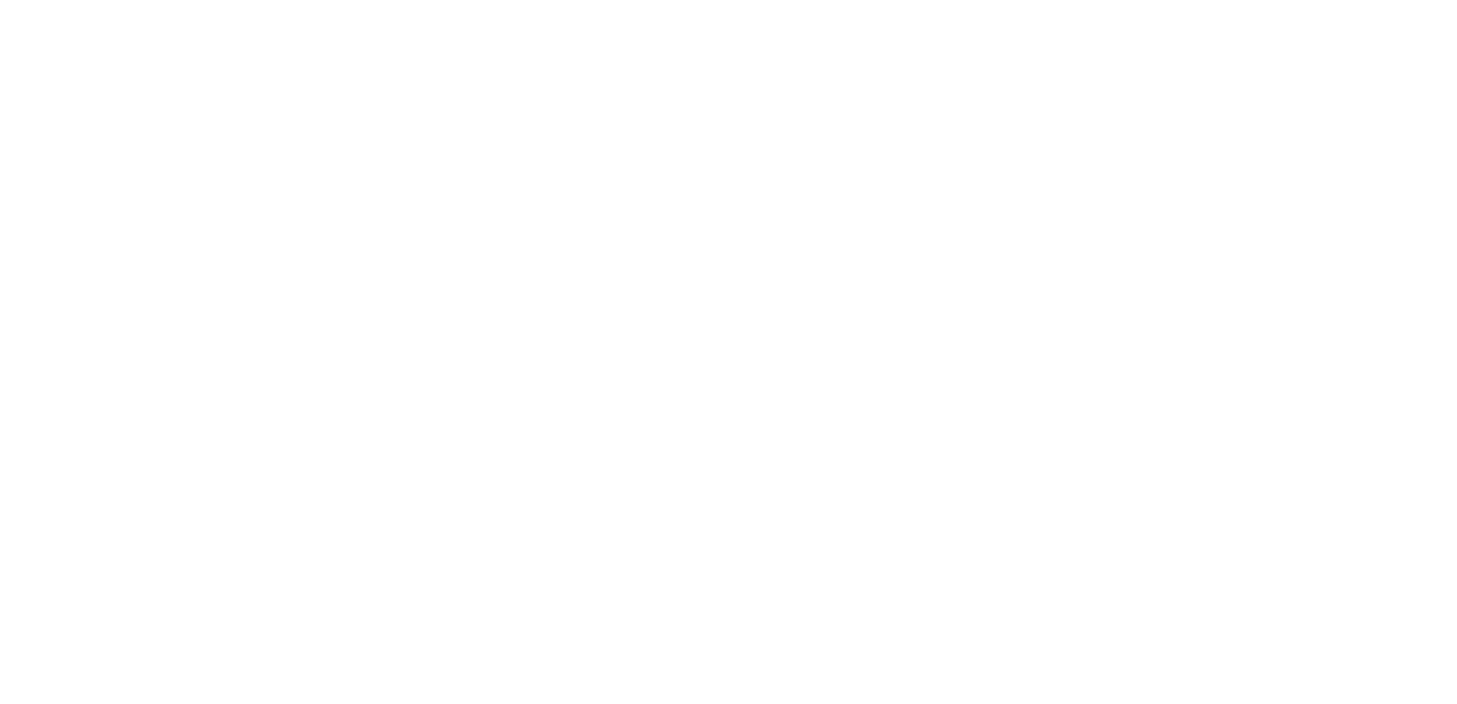scroll, scrollTop: 0, scrollLeft: 0, axis: both 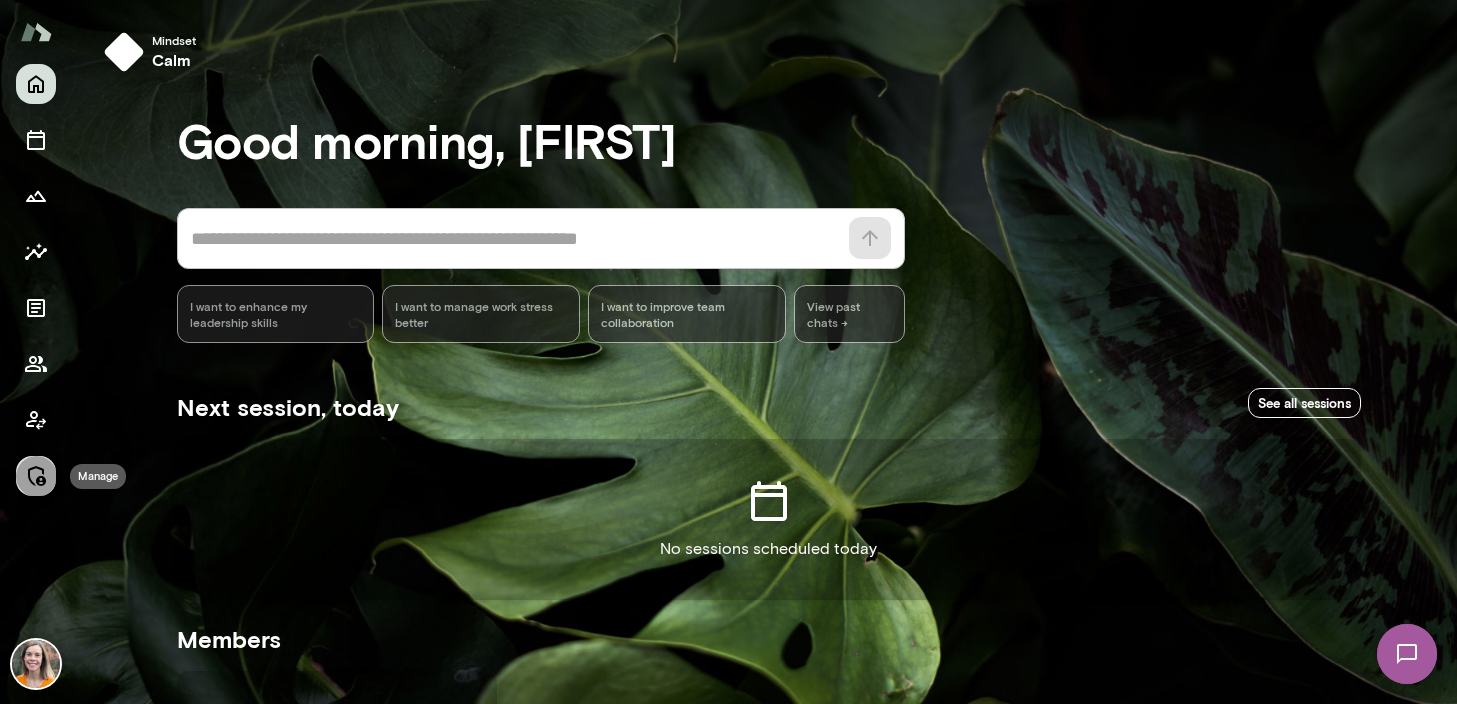 click 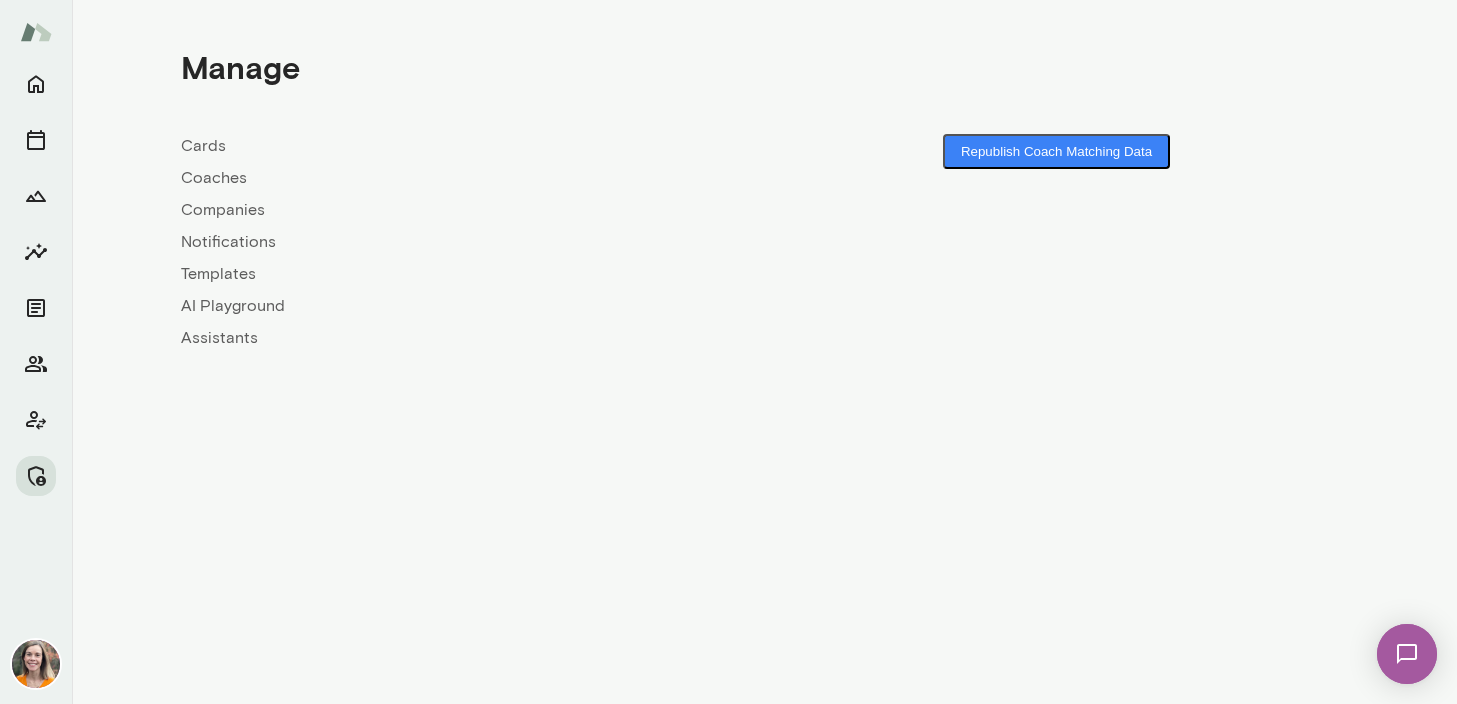 click on "Companies" at bounding box center [473, 210] 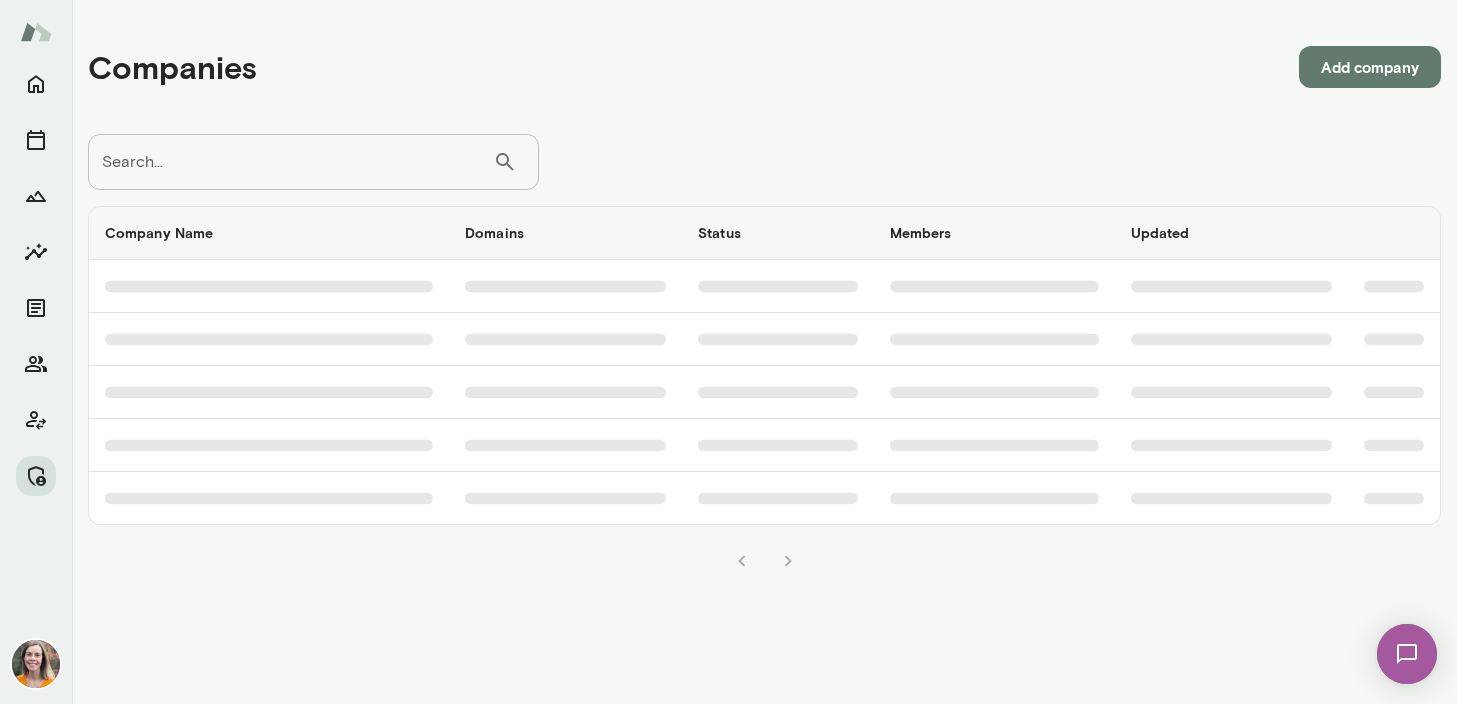 click on "Search..." at bounding box center [290, 162] 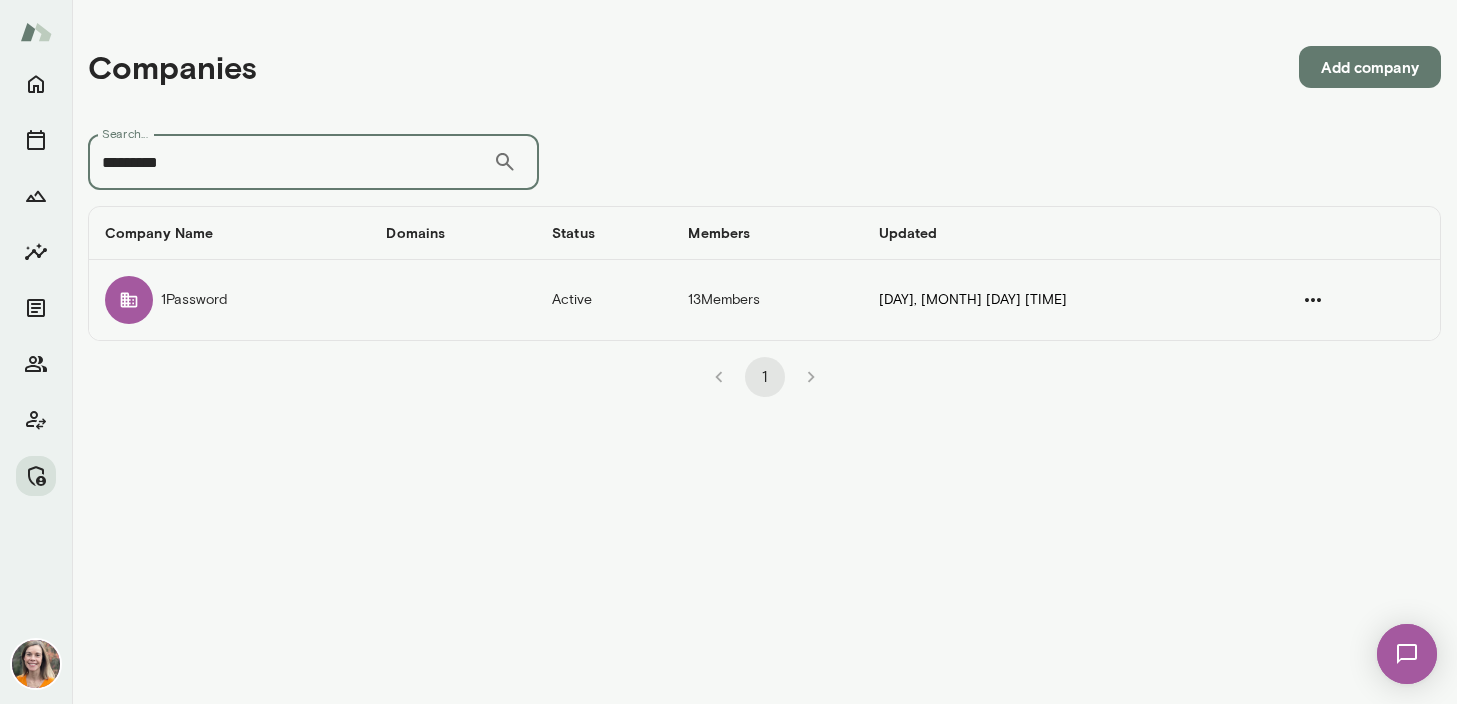 type on "*********" 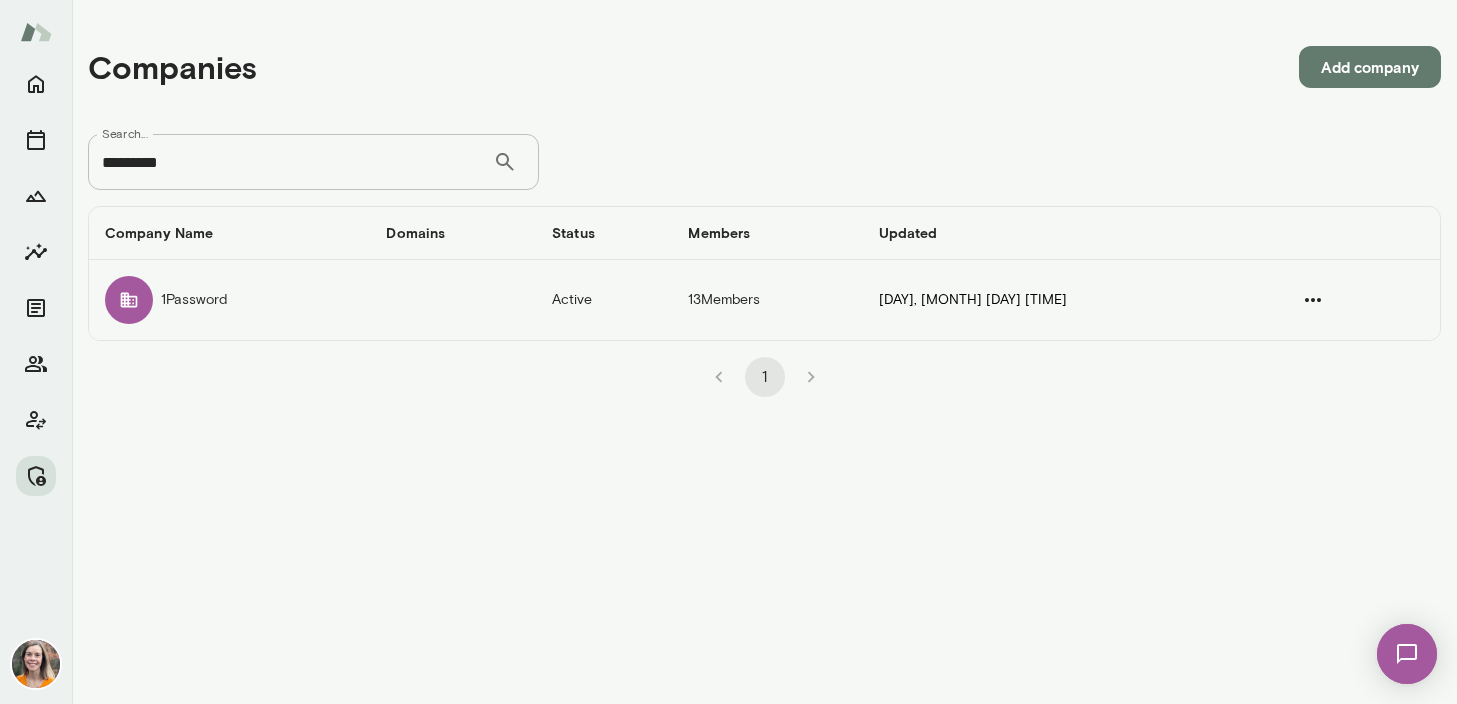 click on "1Password" at bounding box center [229, 300] 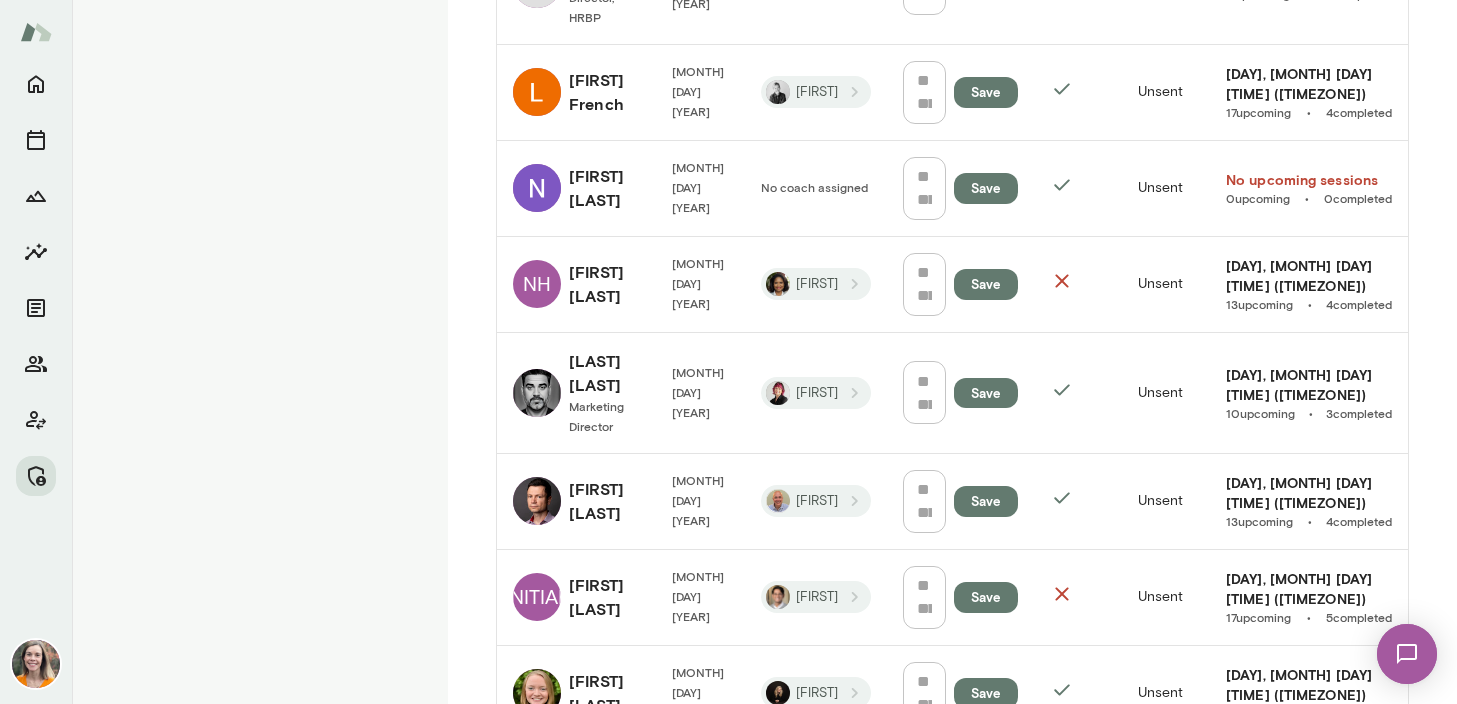 scroll, scrollTop: 1228, scrollLeft: 0, axis: vertical 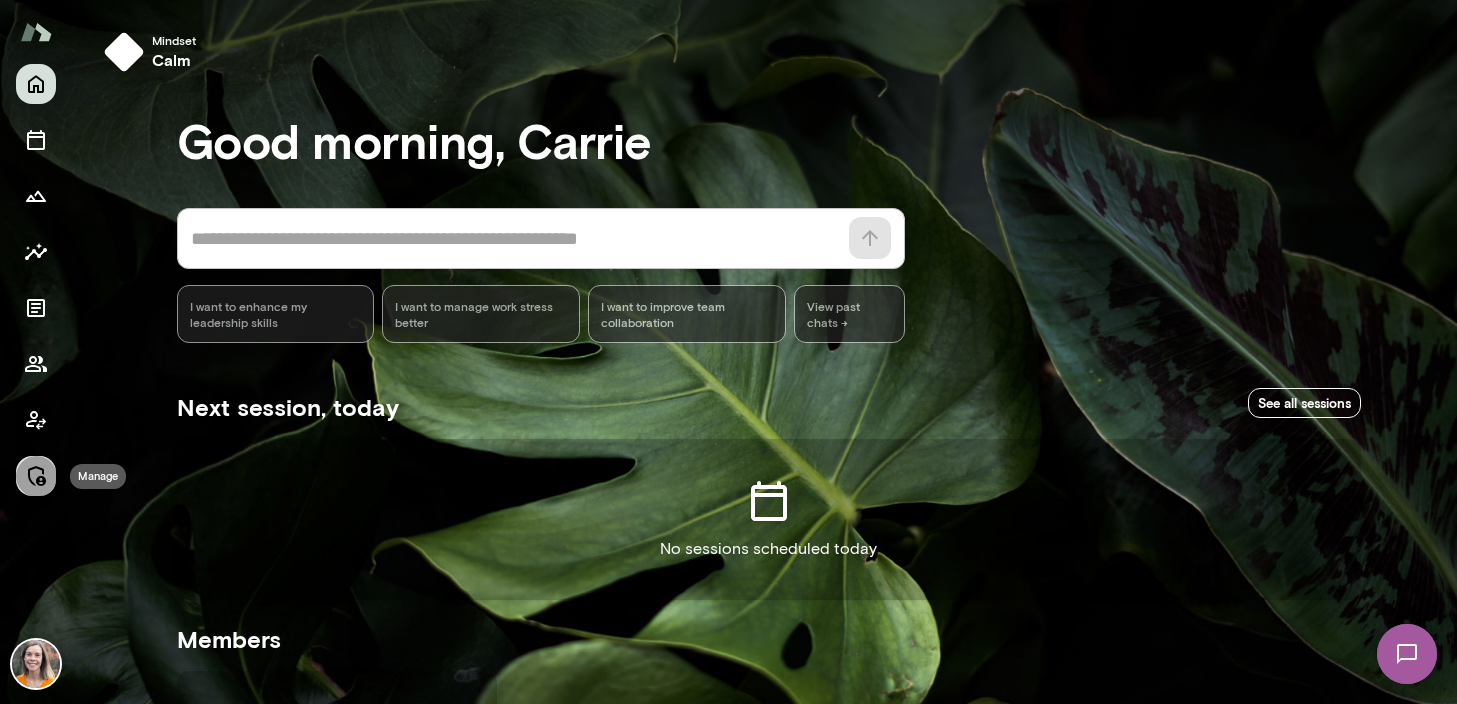 click 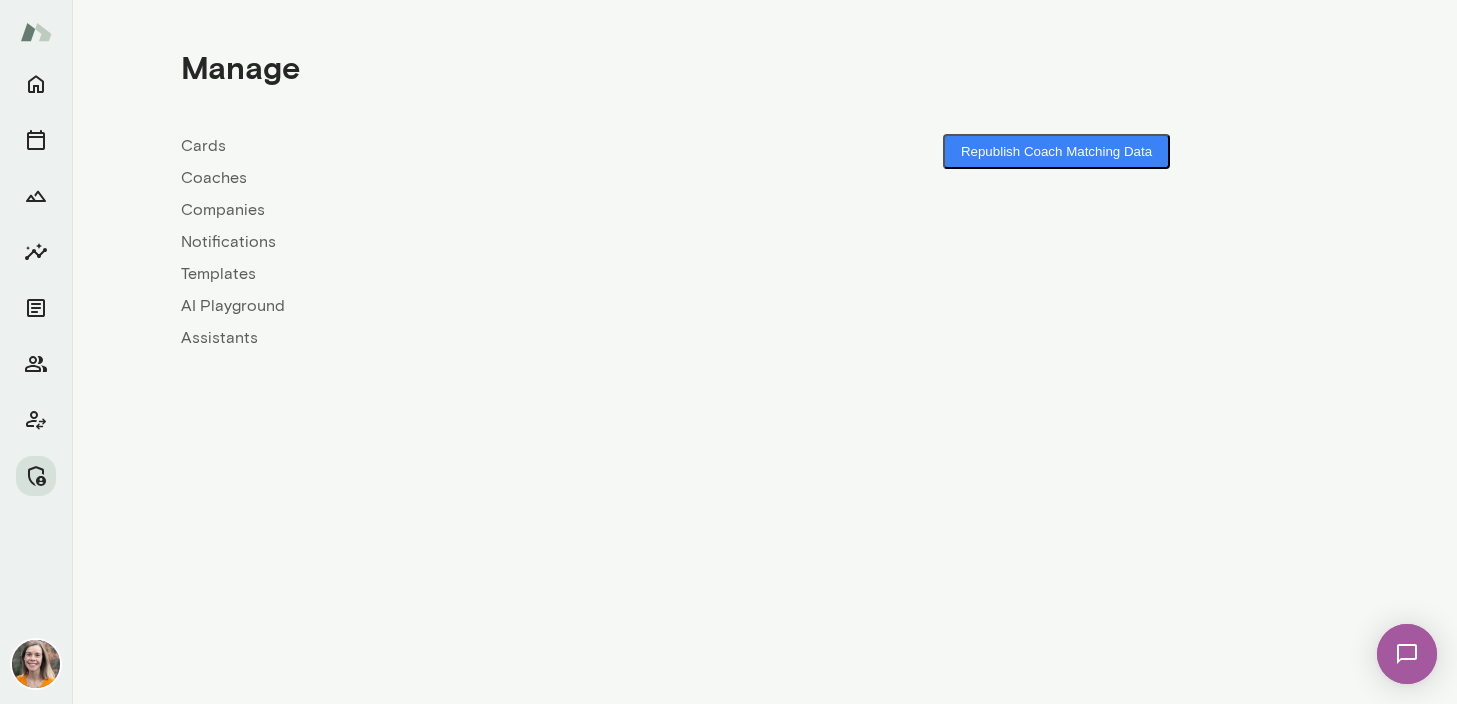 click on "Coaches" at bounding box center (473, 178) 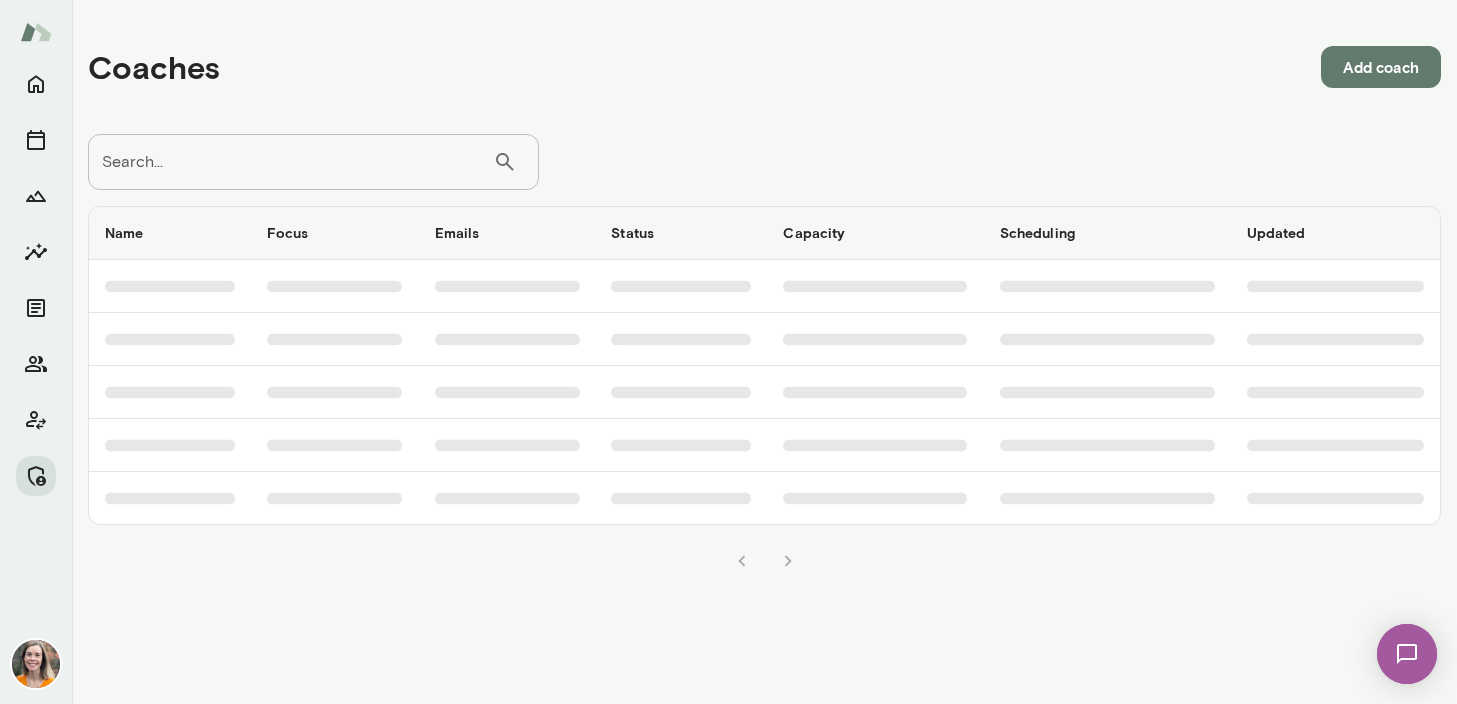 click on "Search..." at bounding box center [290, 162] 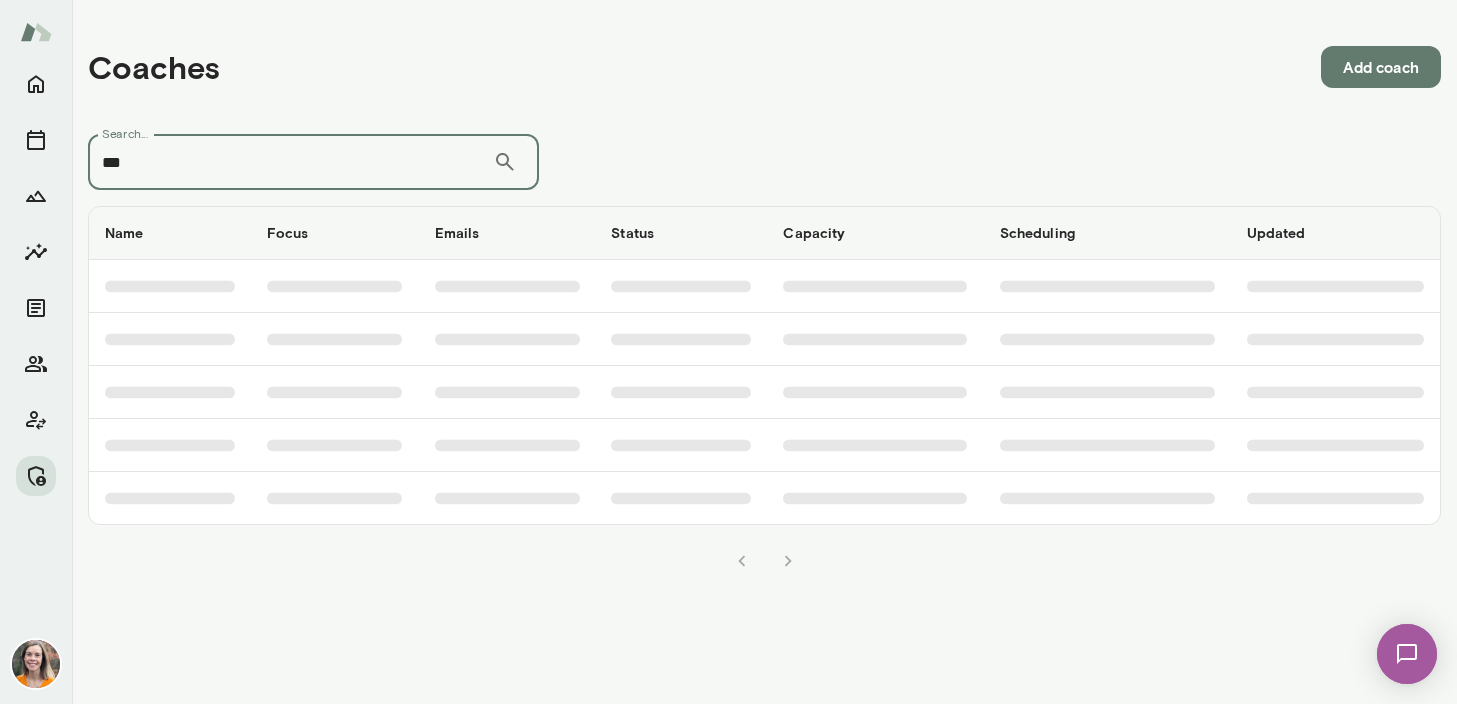 type on "***" 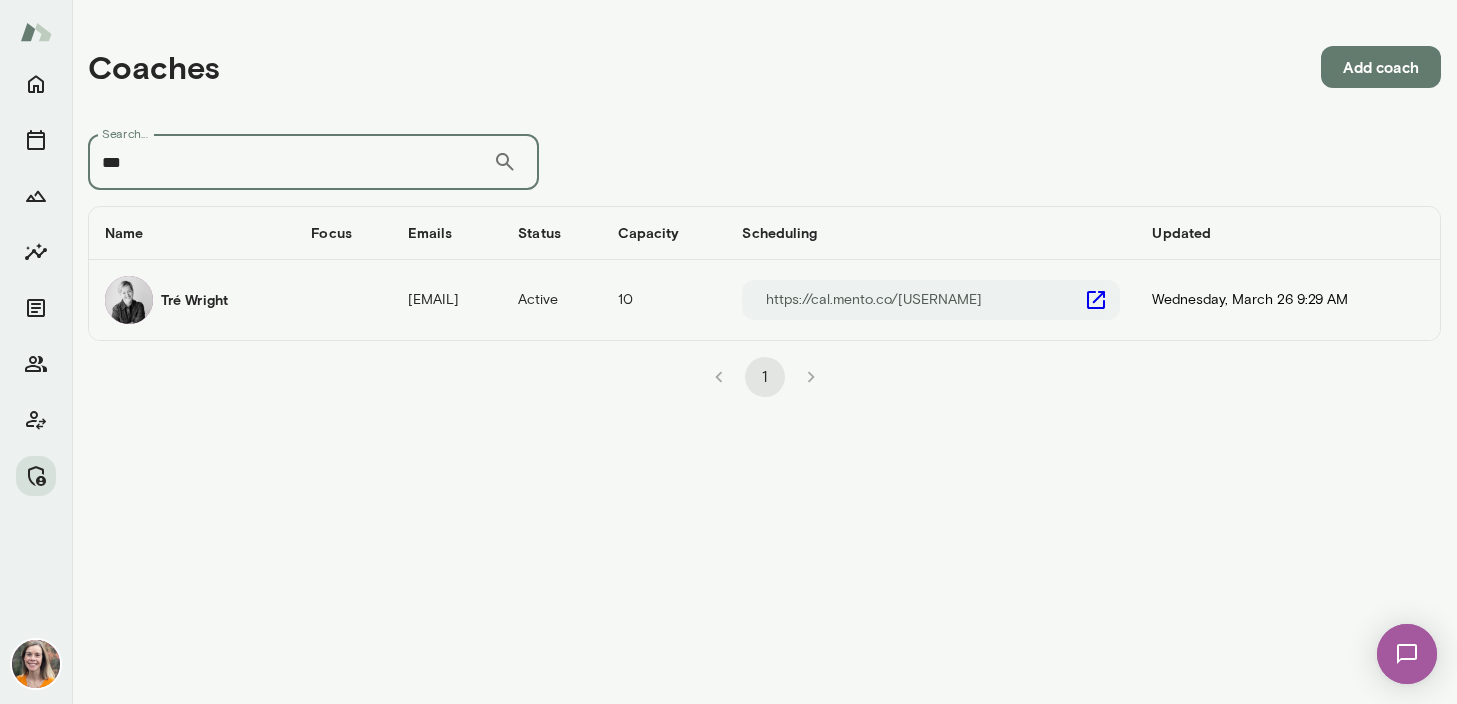 click on "Tré Wright" at bounding box center (192, 300) 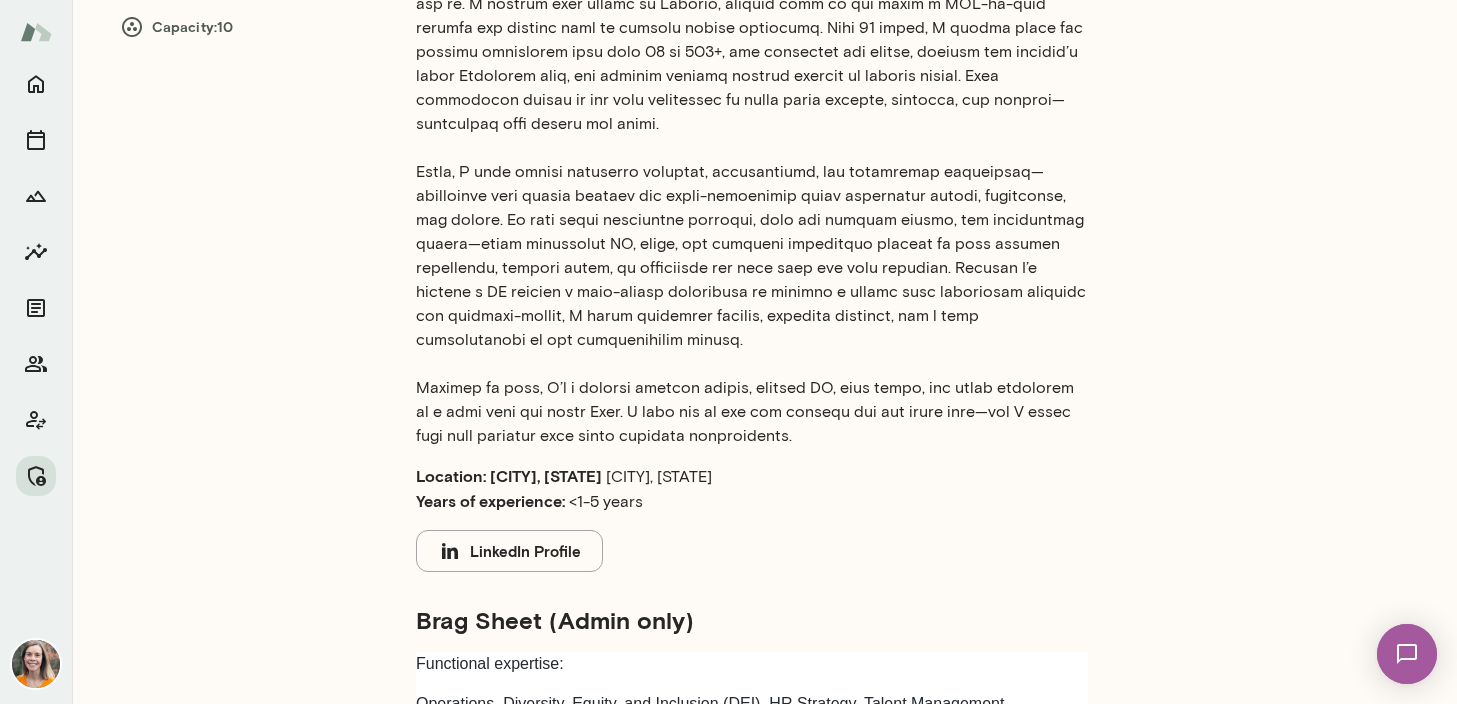scroll, scrollTop: 793, scrollLeft: 0, axis: vertical 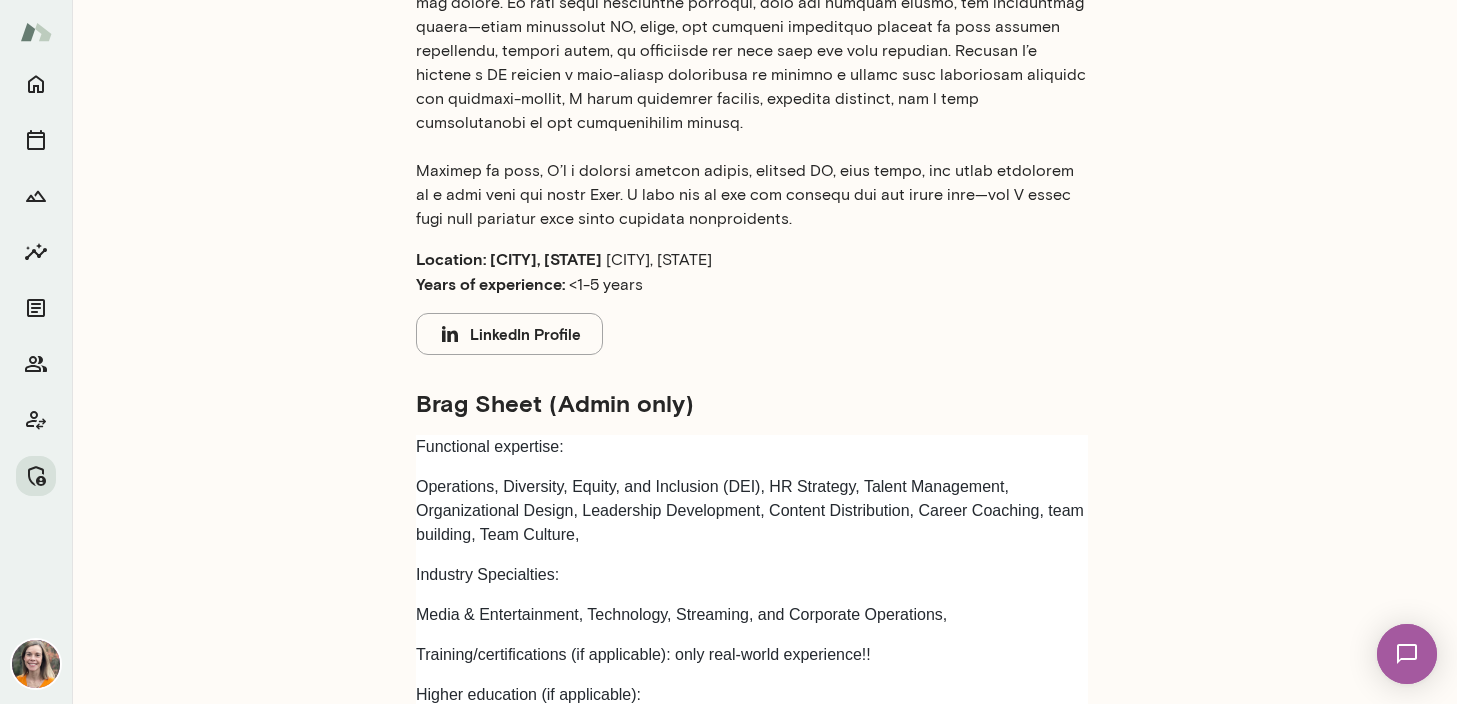 click on "LinkedIn Profile" at bounding box center [509, 334] 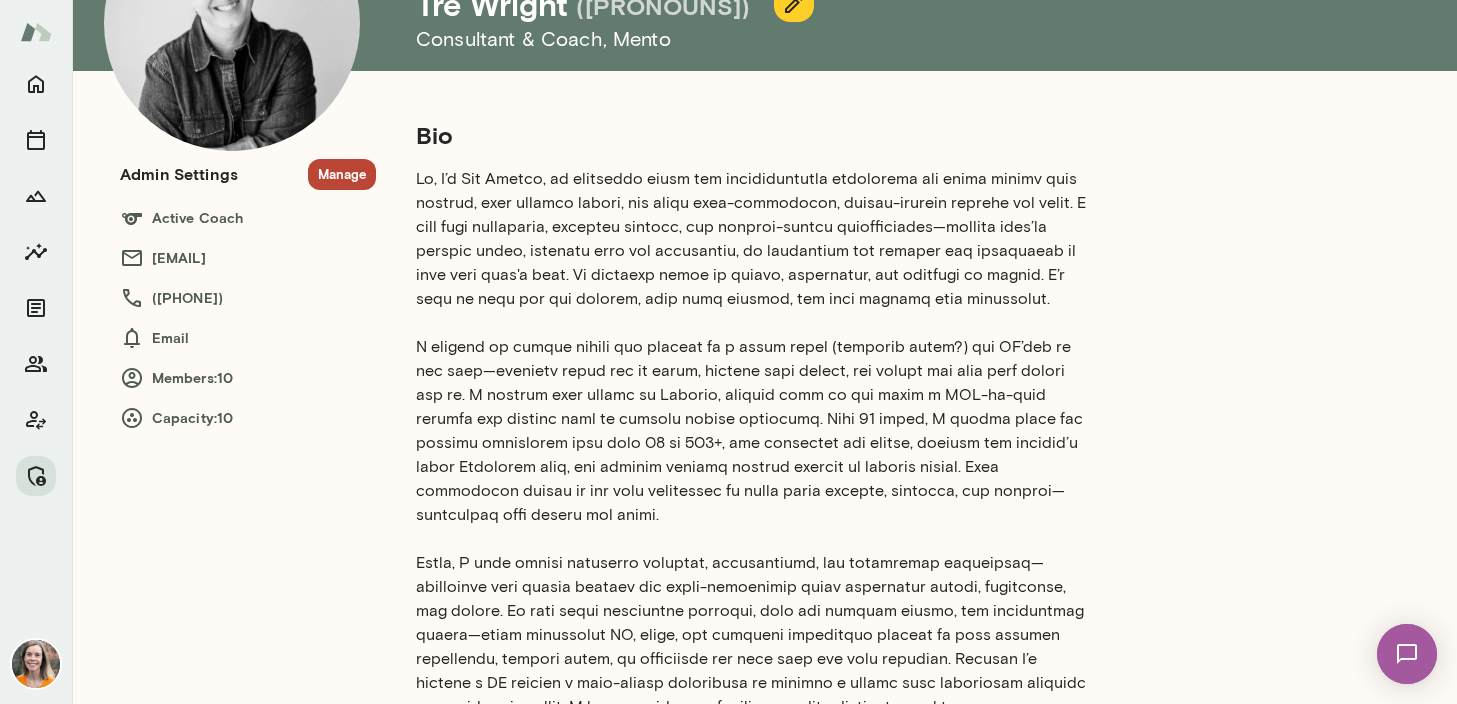 scroll, scrollTop: 0, scrollLeft: 0, axis: both 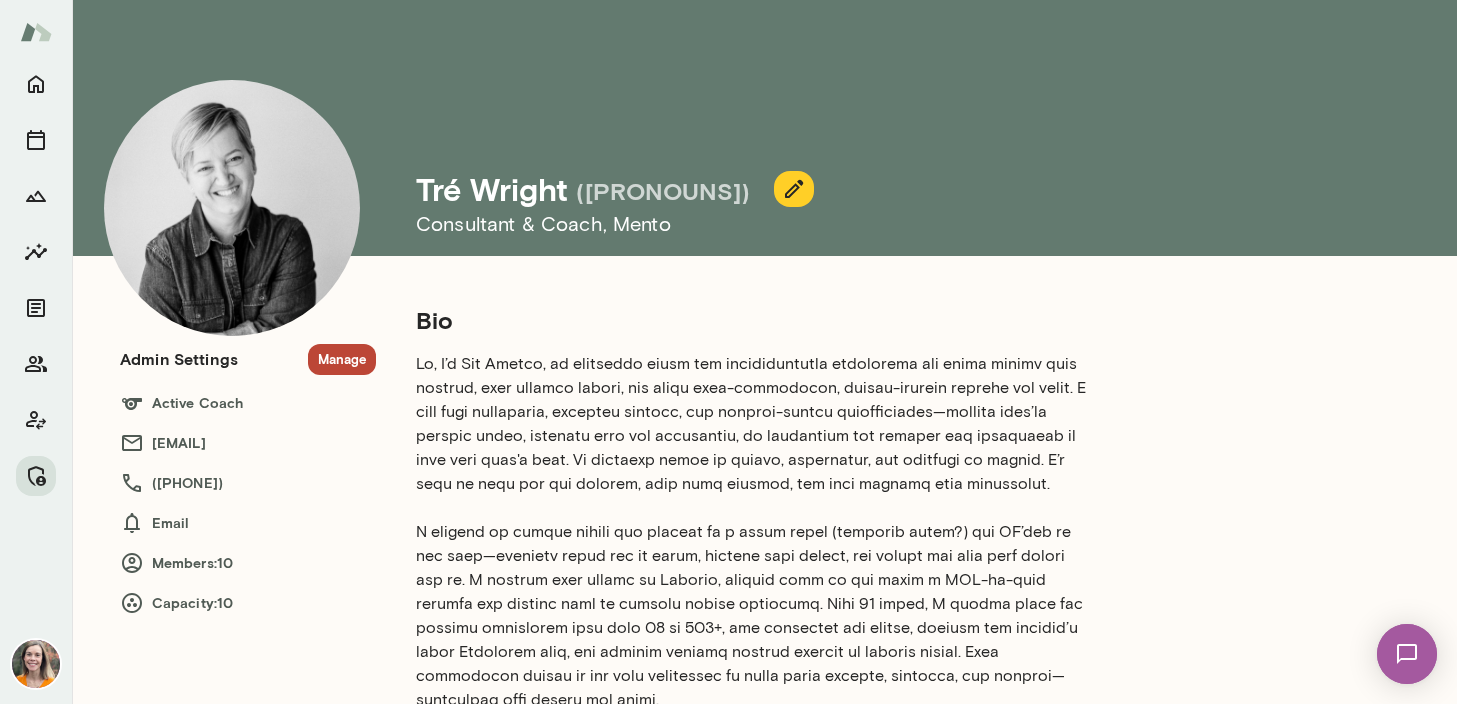 click on "Manage" at bounding box center (342, 359) 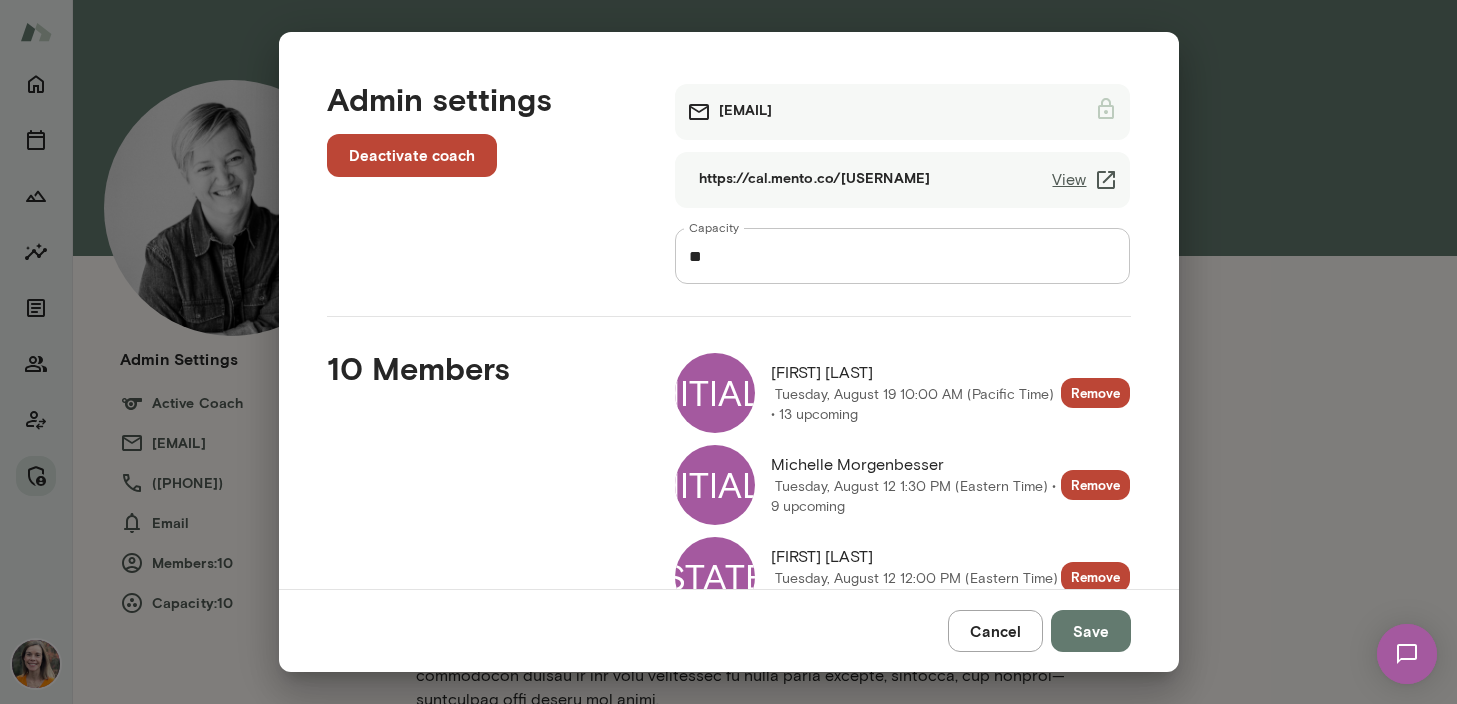 click on "https://cal.mento.co/[USERNAME]" at bounding box center [903, 180] 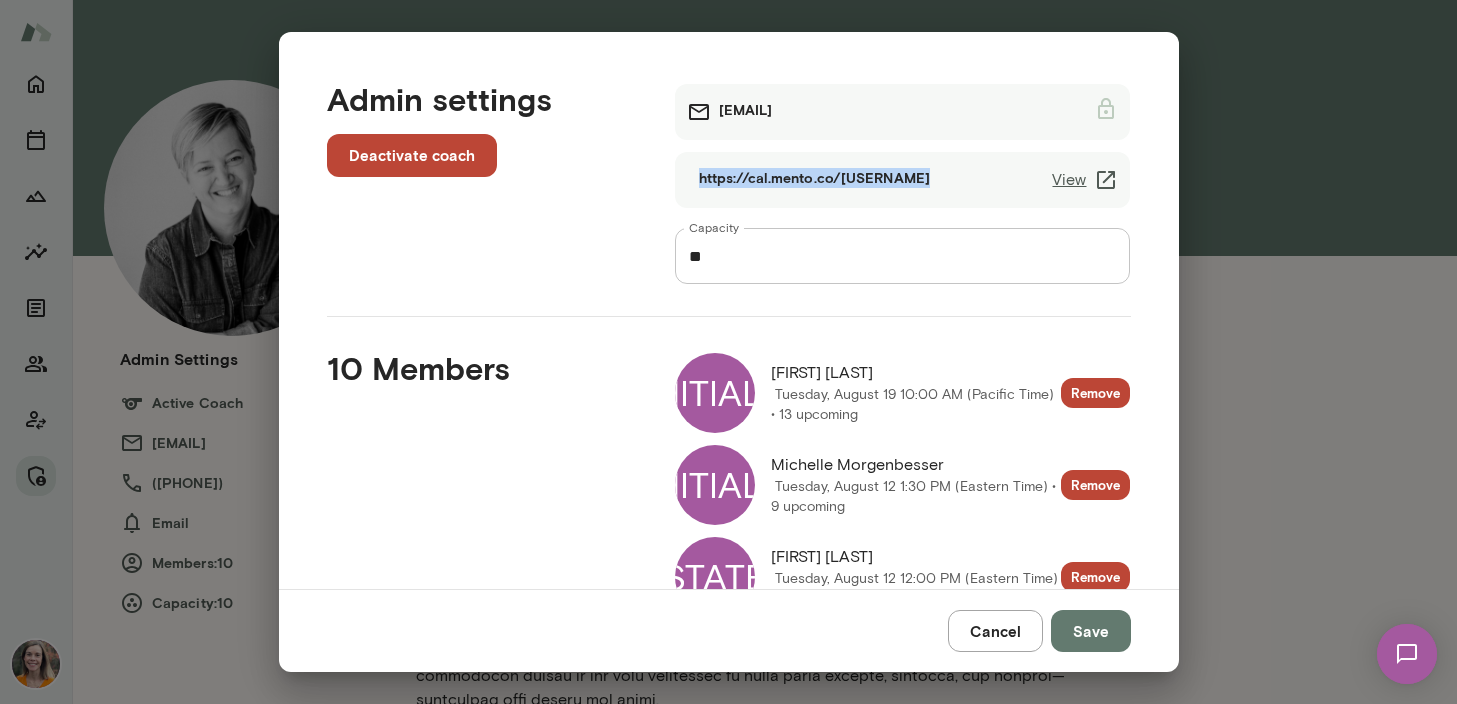 drag, startPoint x: 931, startPoint y: 189, endPoint x: 903, endPoint y: 178, distance: 30.083218 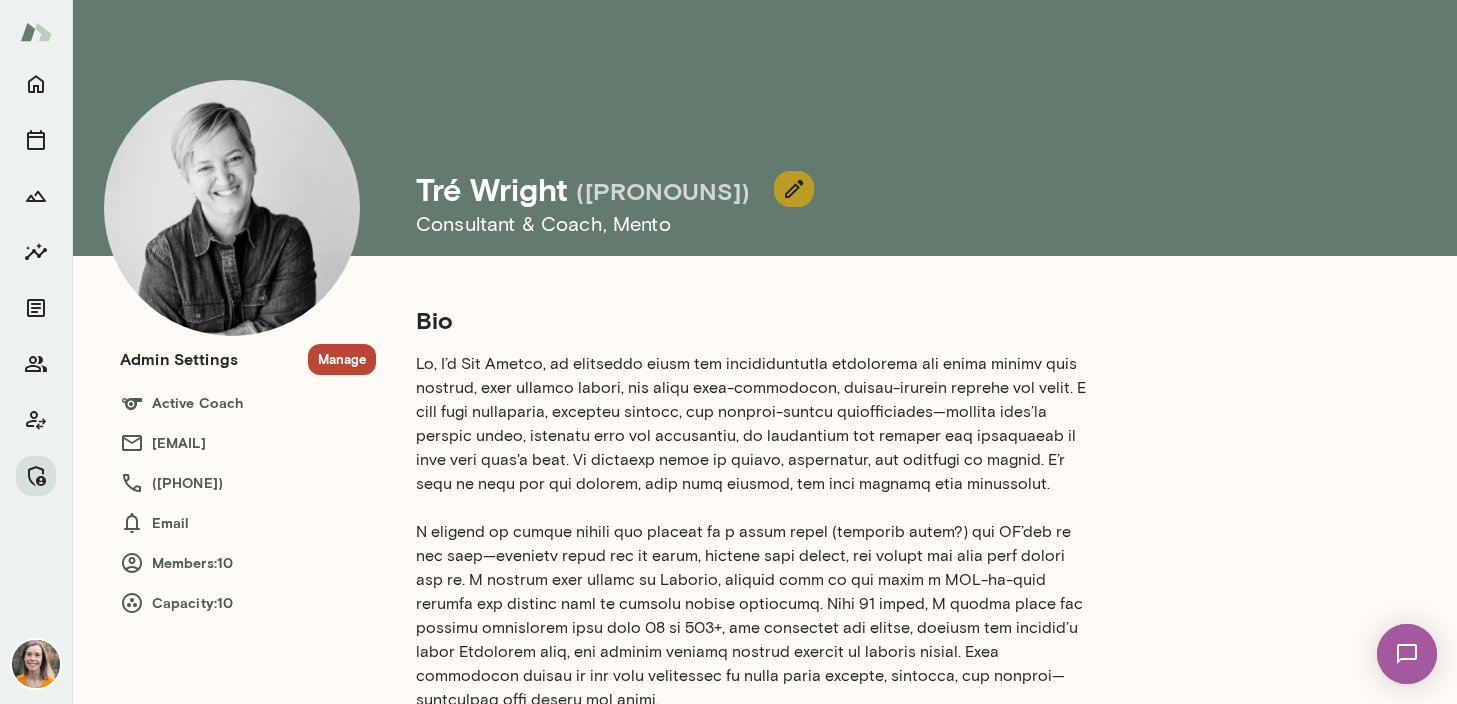 click 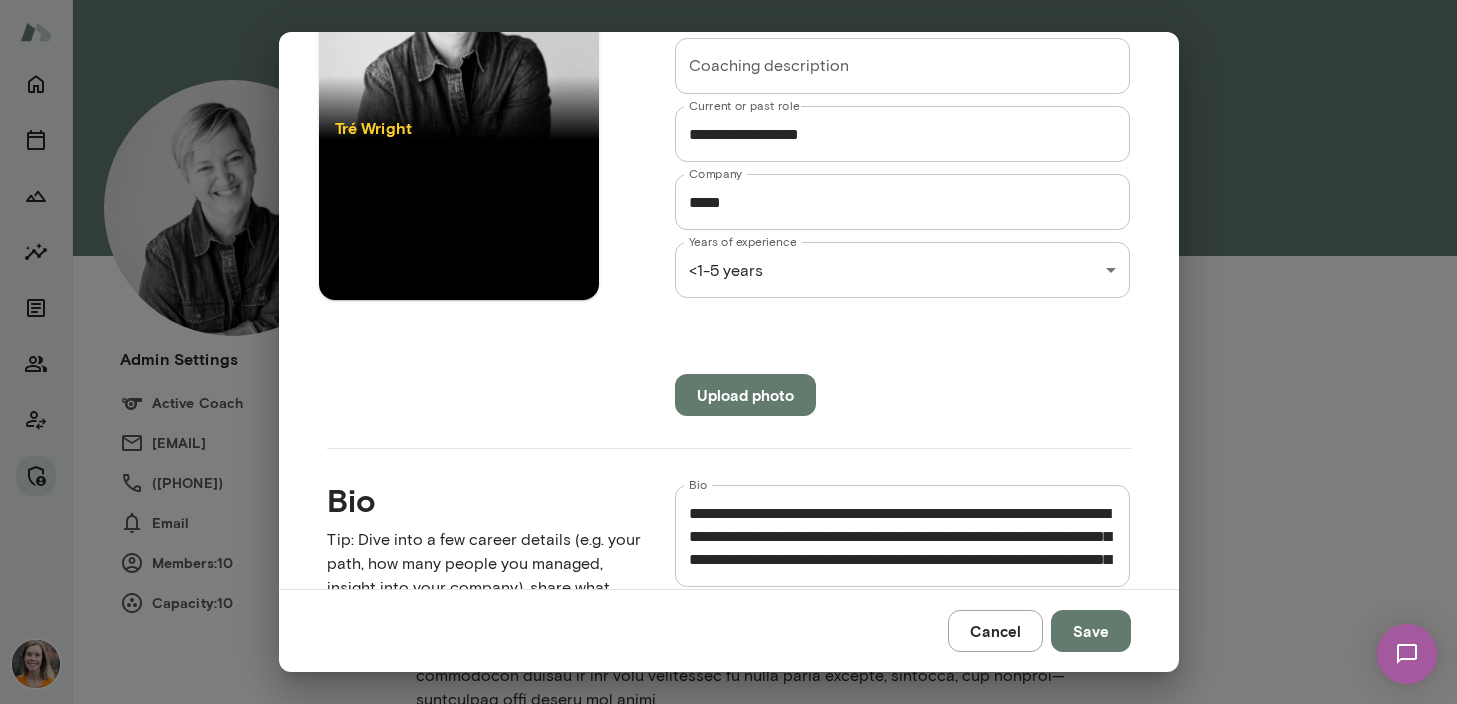 scroll, scrollTop: 0, scrollLeft: 0, axis: both 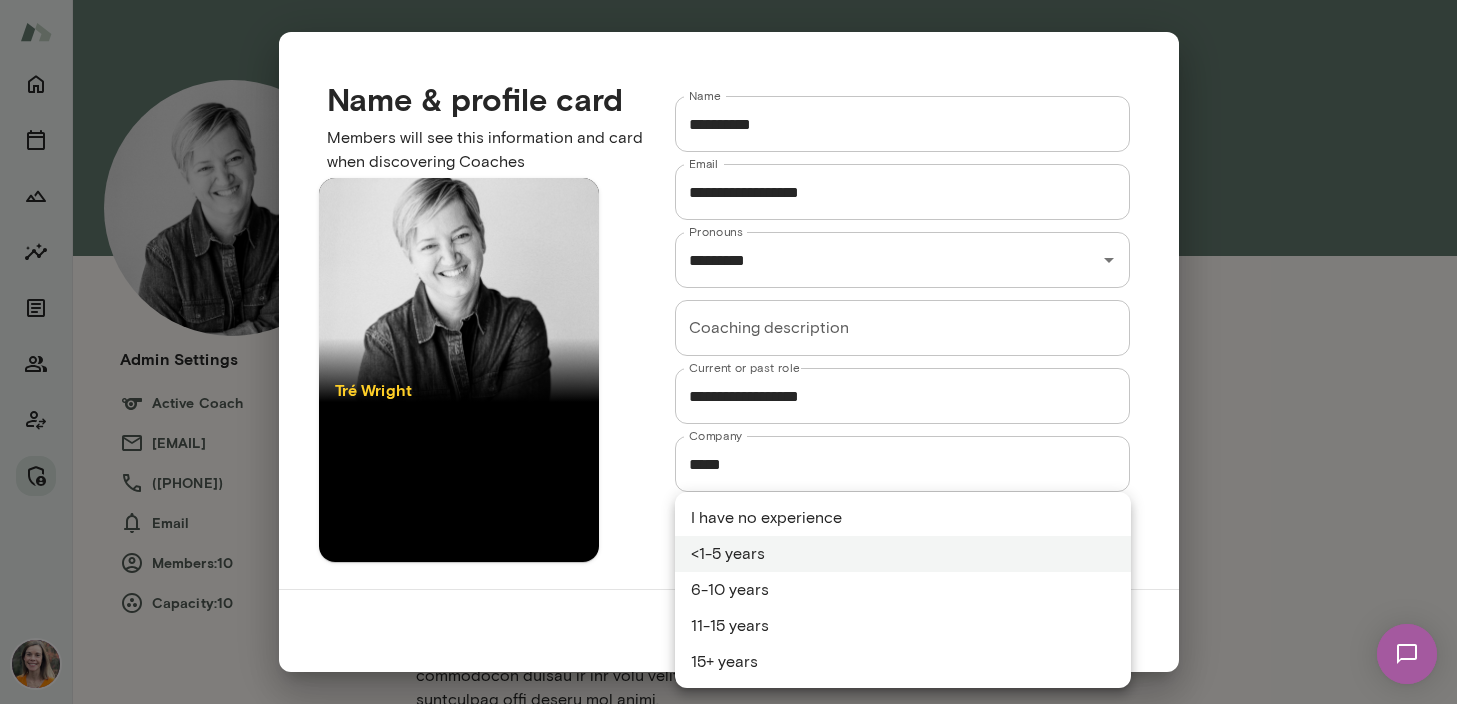 click on "Tré Wright ([PRONOUNS]) Consultant & Coach , Mento Bio Location: [CITY], [STATE] Years of experience: <1-5 years LinkedIn Profile Brag Sheet (Admin only) Functional expertise:
Operations, Diversity, Equity, and Inclusion (DEI), HR Strategy, Talent Management, Organizational Design, Leadership Development, Content Distribution, Career Coaching, team building, Team Culture,
Industry Specialties:
Media & Entertainment, Technology, Streaming, and Corporate Operations,
Training/certifications (if applicable): only real-world experience!!
Higher education (if applicable):
Bachelor of Science in International Relations, [STATE]
Brag Sheet:
Transformed Netflix’s Content Operations Team:
Founded and Scaled Netflix’s Inclusion Team:
Led Strategic DEI Initiatives:
Oversaw HR Strategy for Key Business Units:
Coached and Developed Leaders Across Netflix:
Advocated for Accessibility and Cross-Functional Collaboration:" at bounding box center (728, 0) 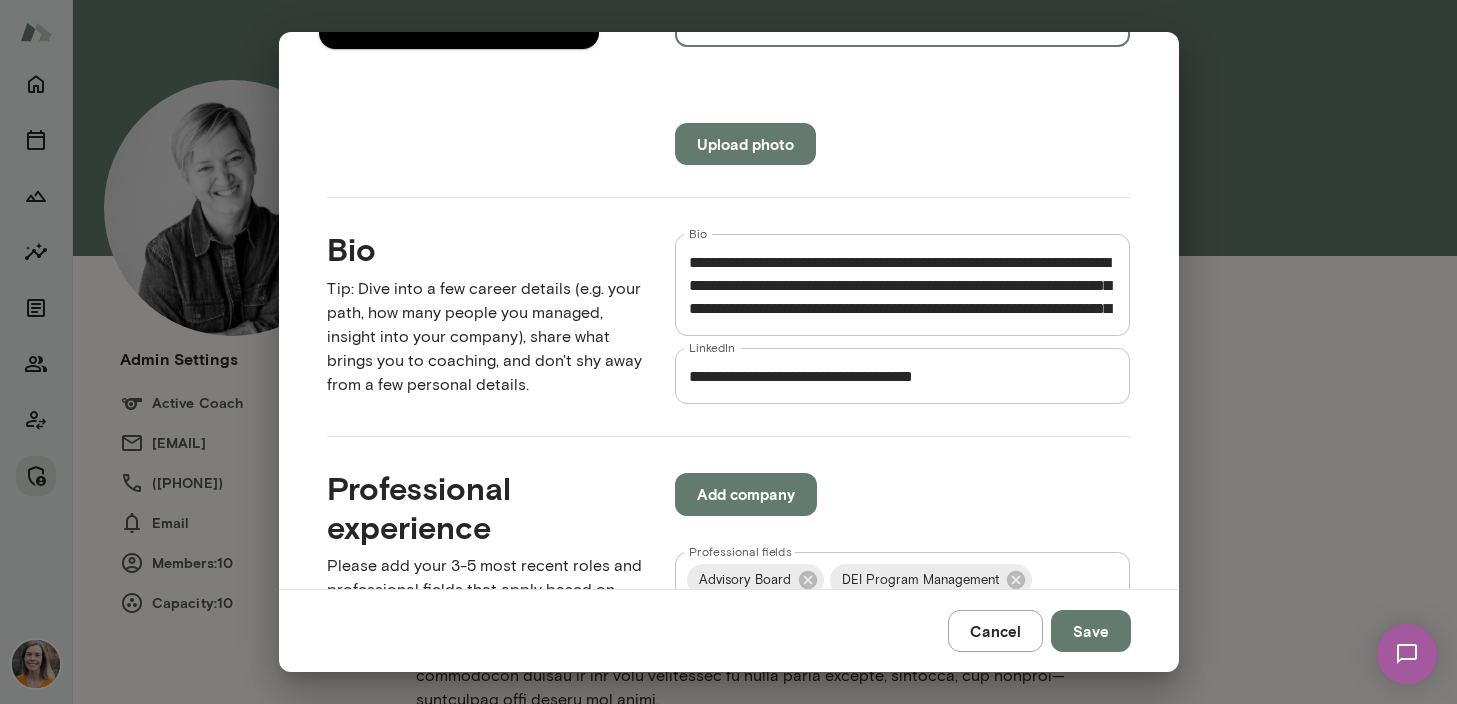 scroll, scrollTop: 520, scrollLeft: 0, axis: vertical 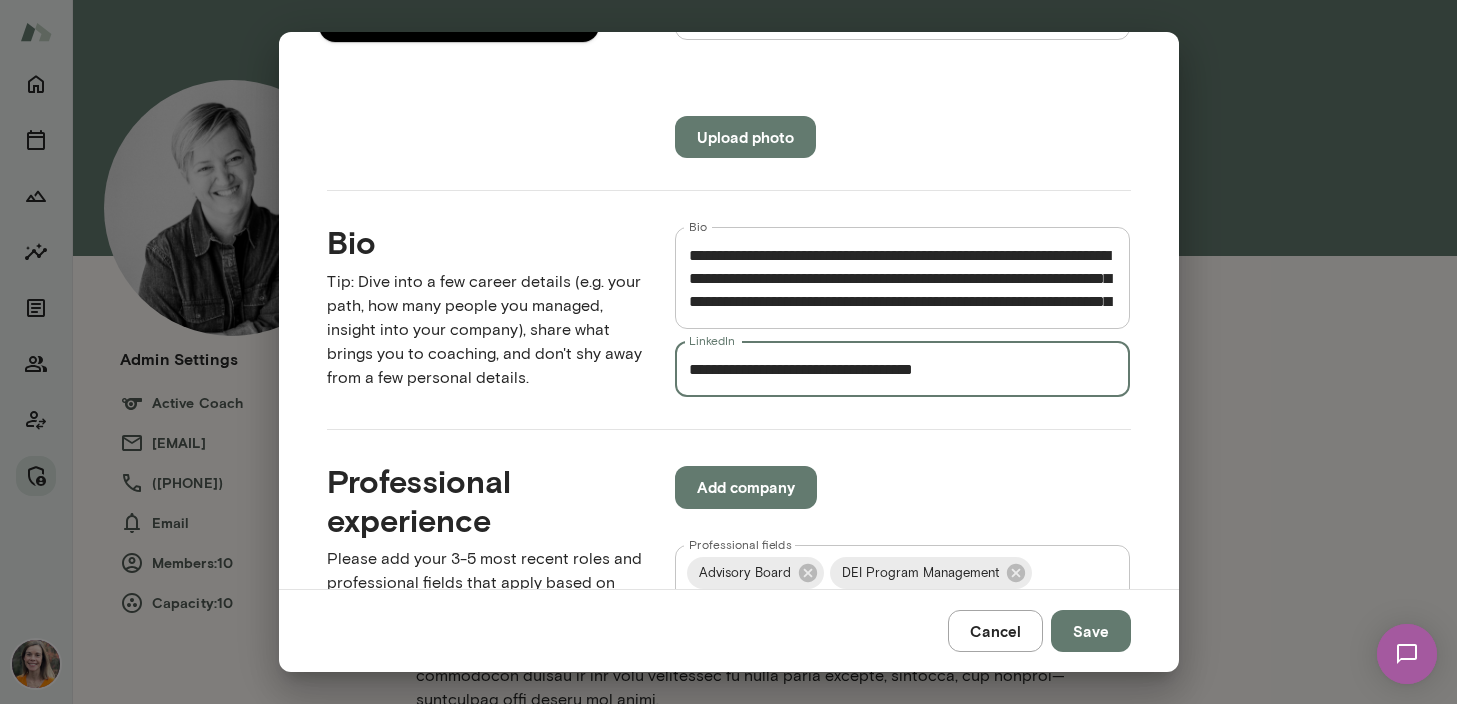 drag, startPoint x: 992, startPoint y: 372, endPoint x: 663, endPoint y: 367, distance: 329.038 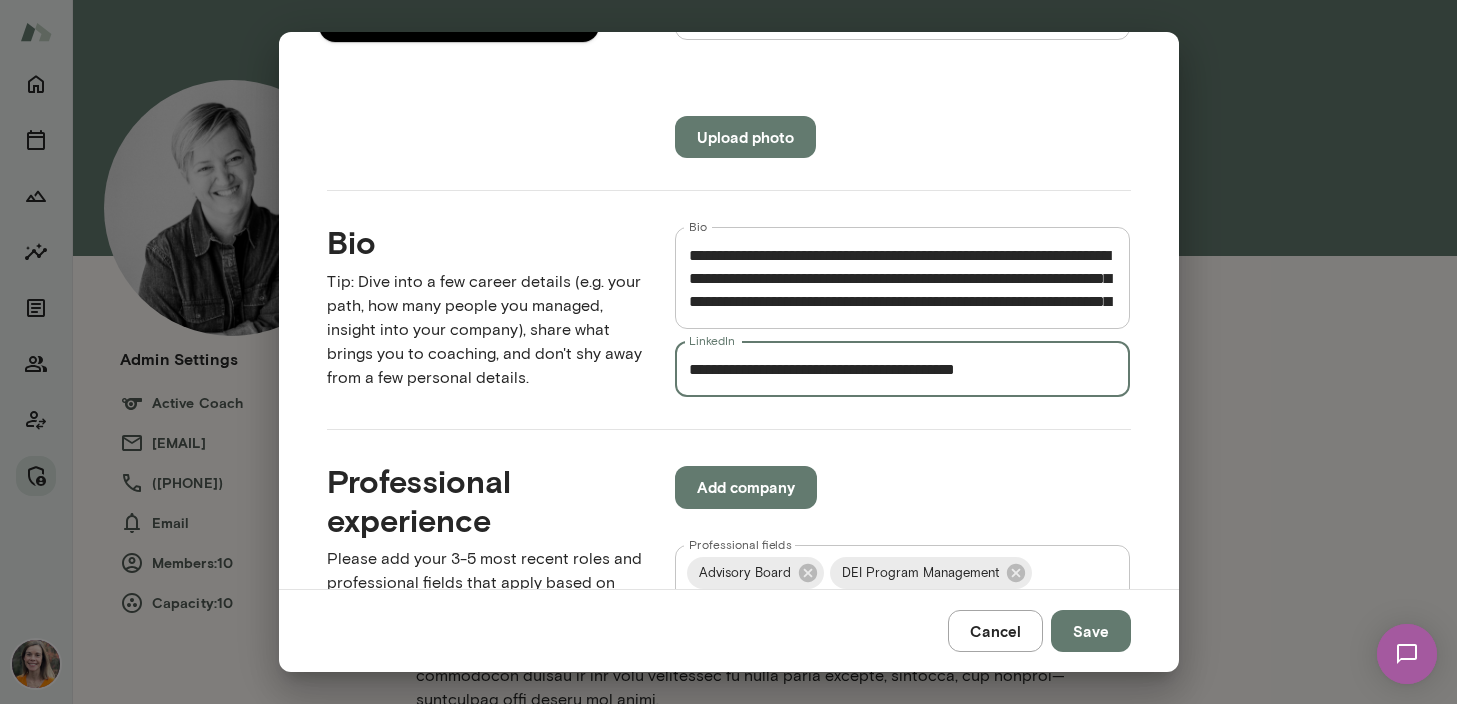 drag, startPoint x: 1051, startPoint y: 363, endPoint x: 684, endPoint y: 371, distance: 367.0872 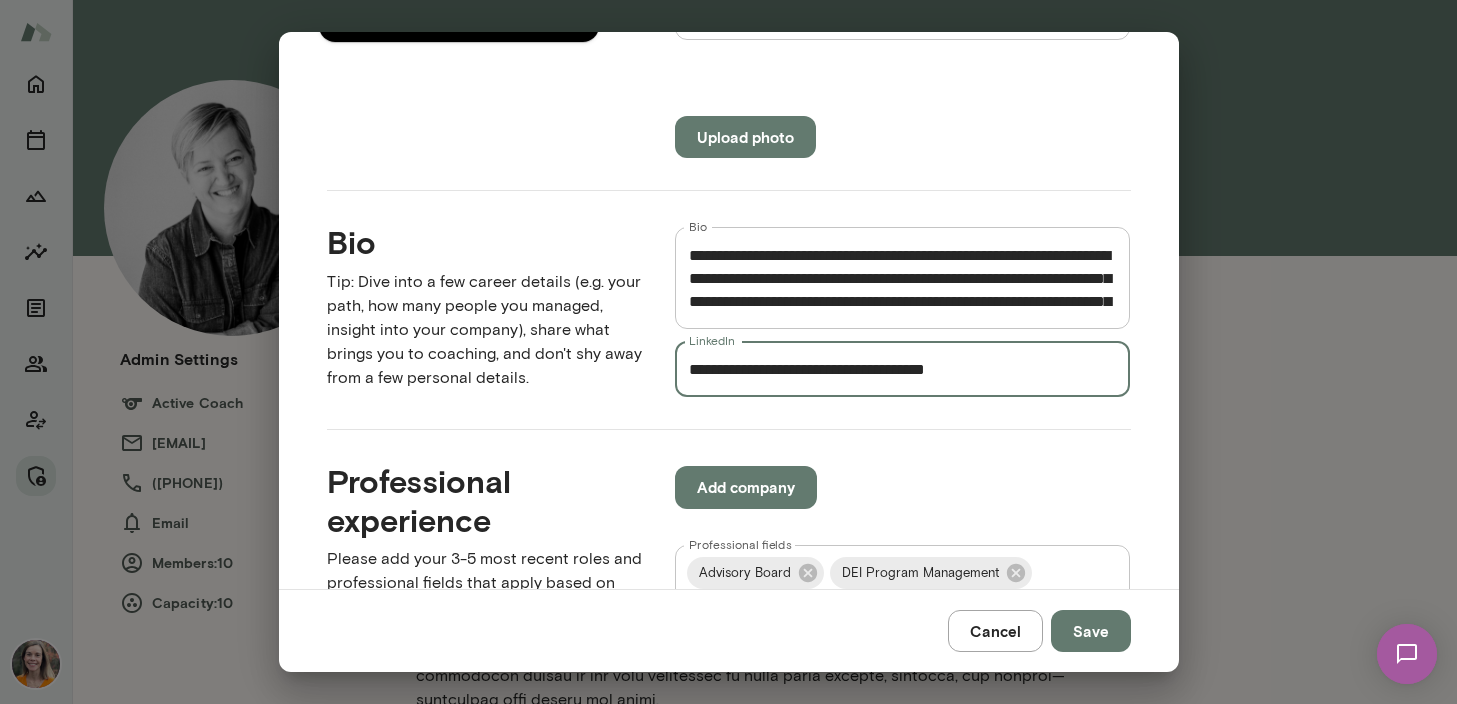 type on "**********" 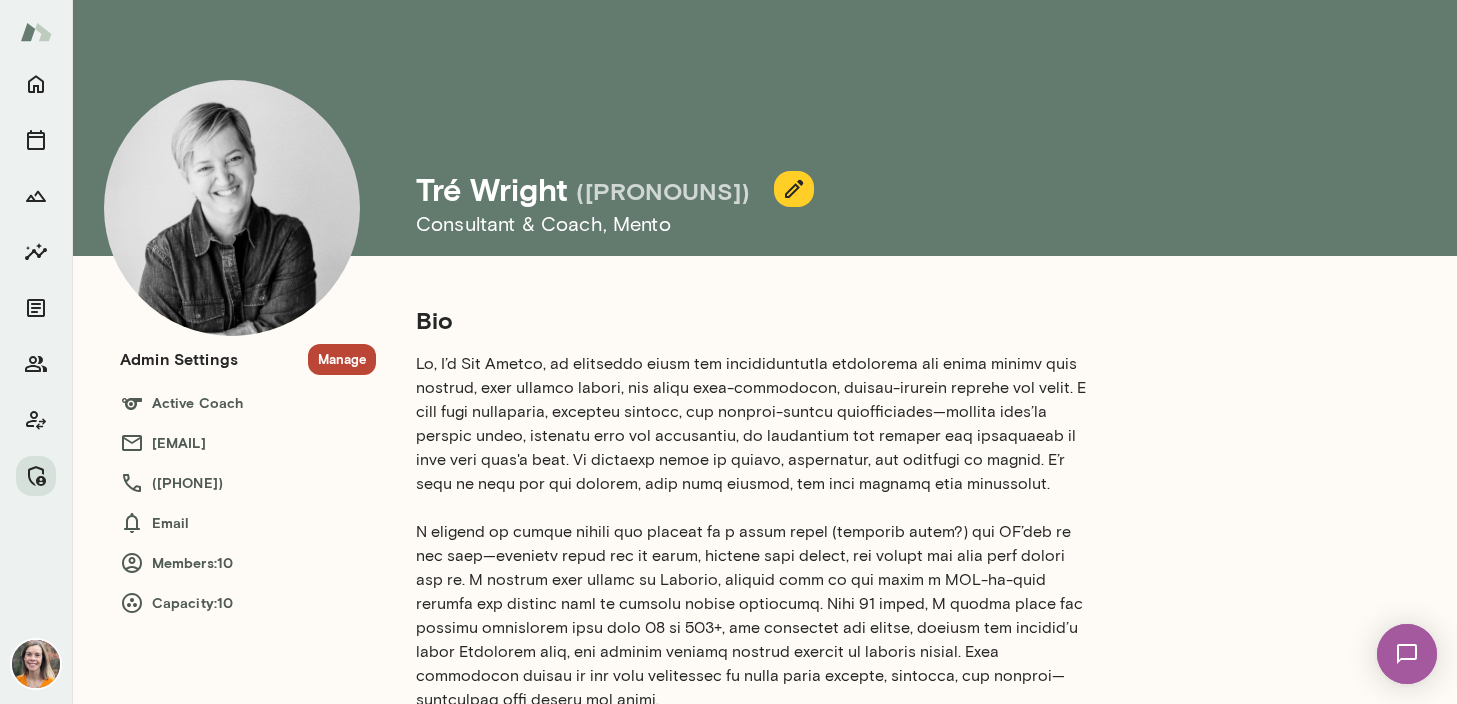 click on "Manage" at bounding box center (342, 359) 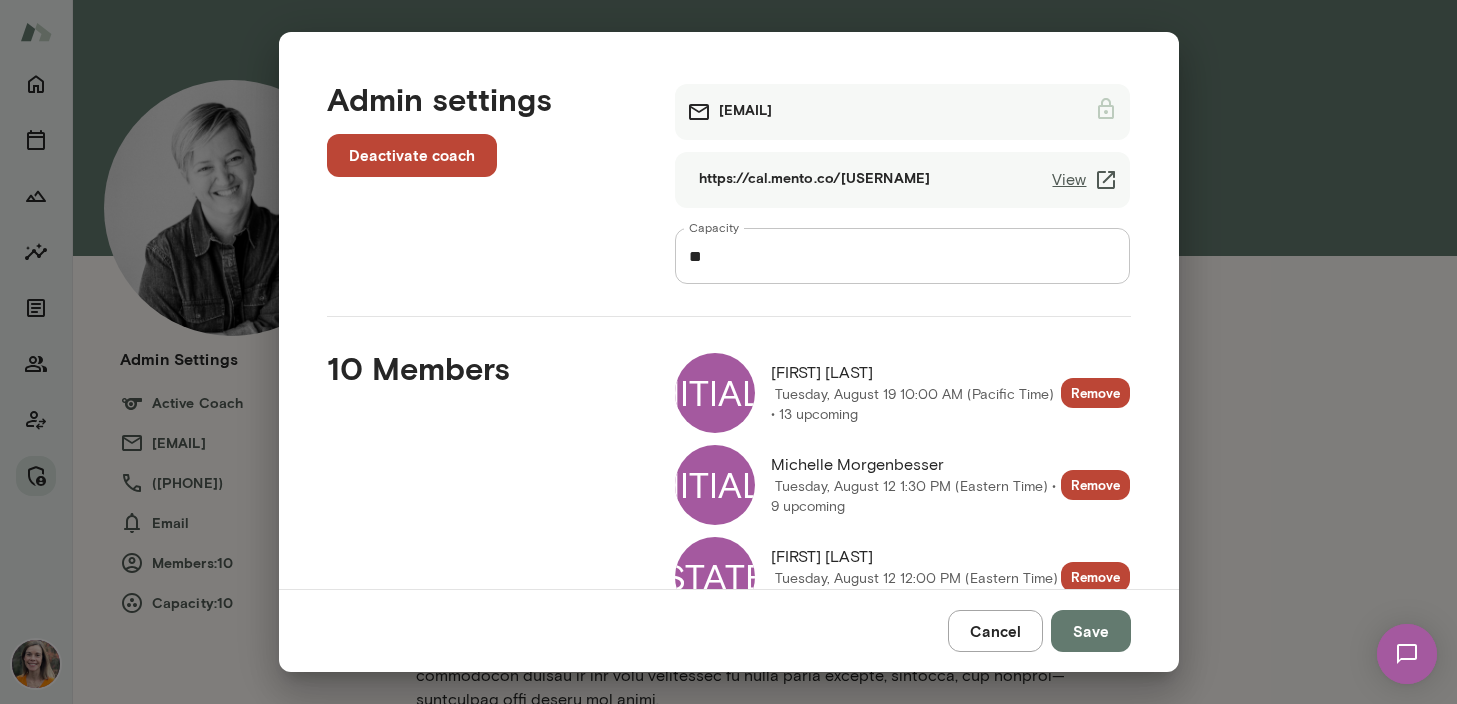 click on "Cancel" at bounding box center (995, 631) 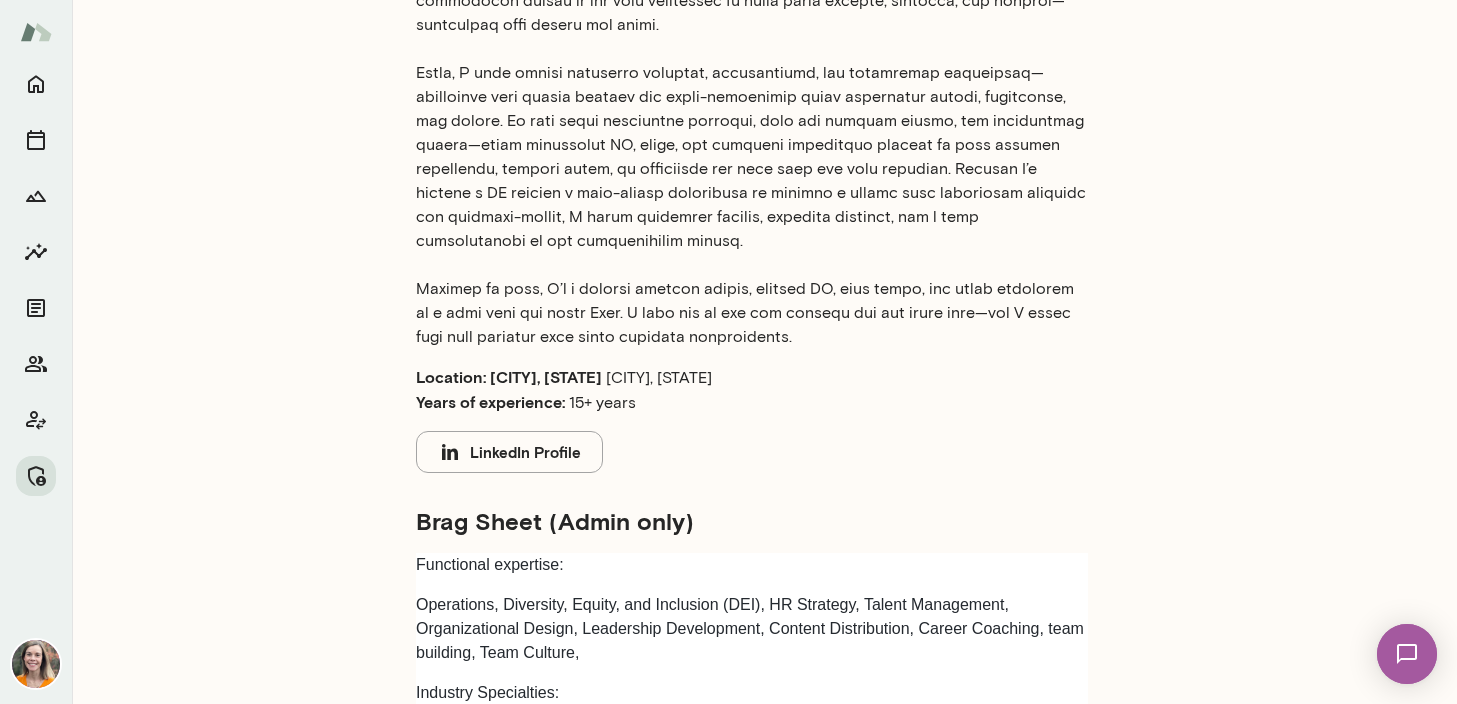 scroll, scrollTop: 677, scrollLeft: 0, axis: vertical 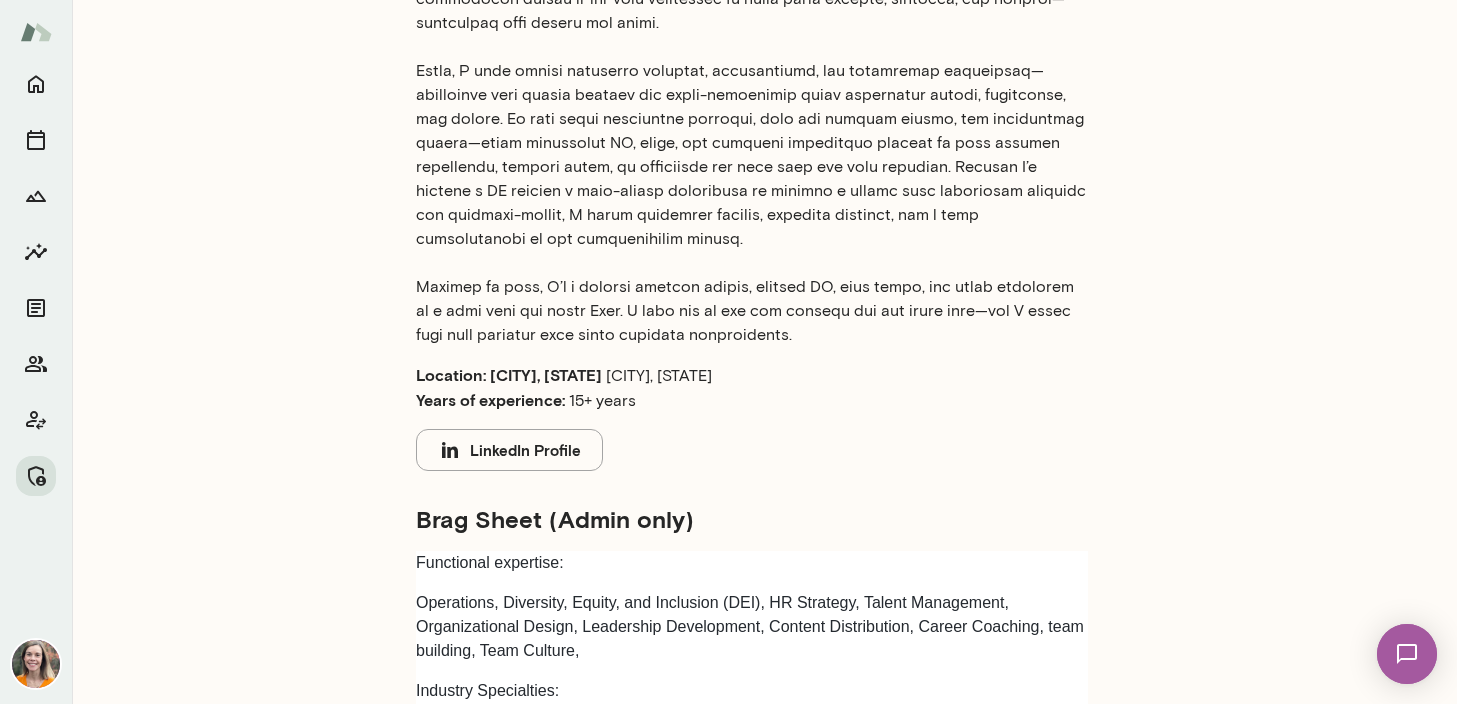 click on "LinkedIn Profile" at bounding box center [509, 450] 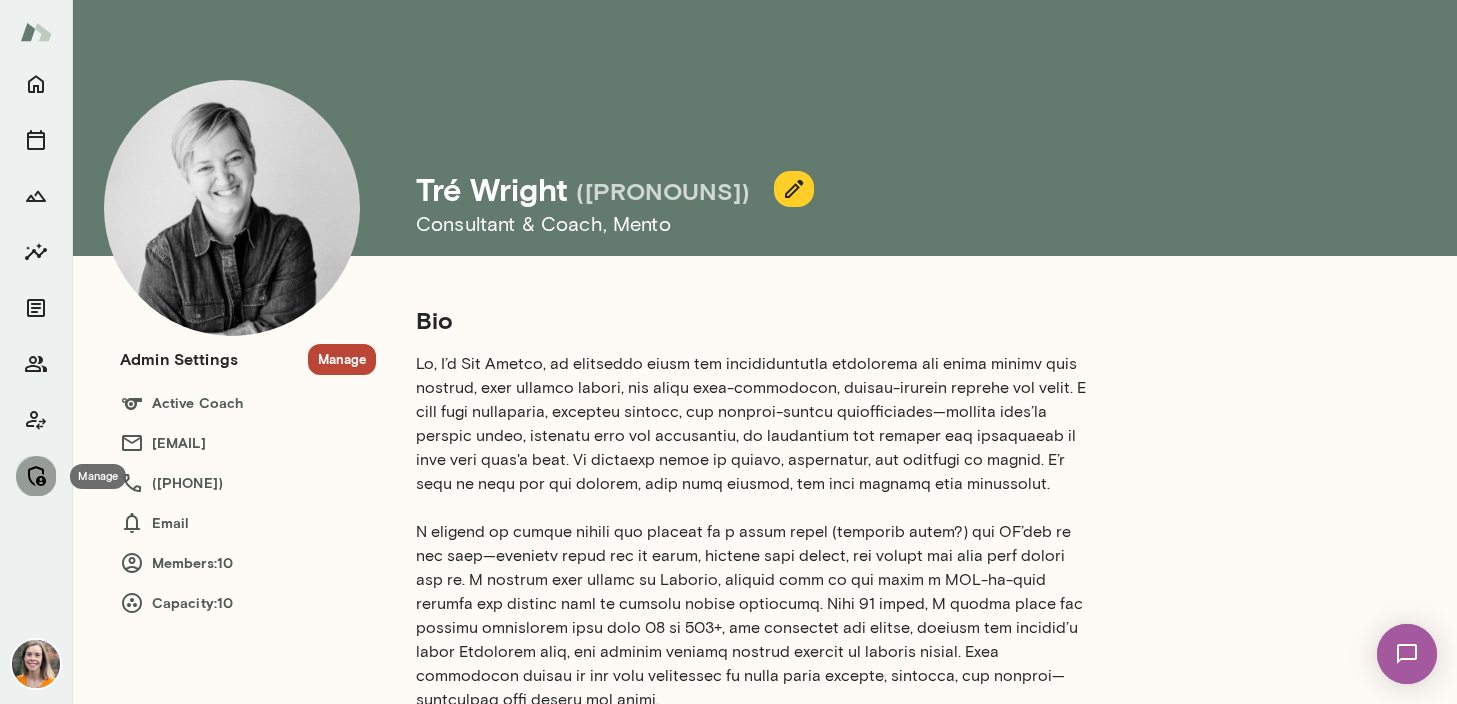 click 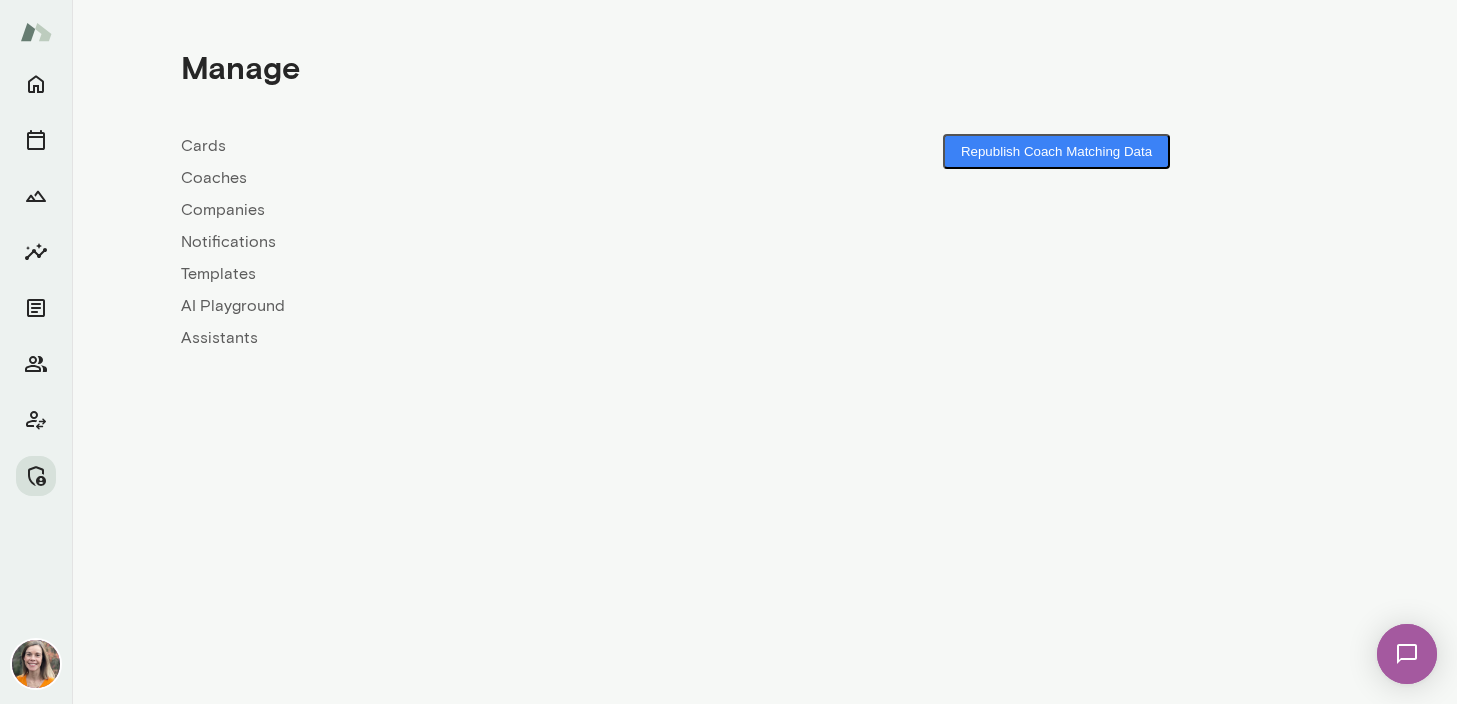 click on "Coaches" at bounding box center (473, 178) 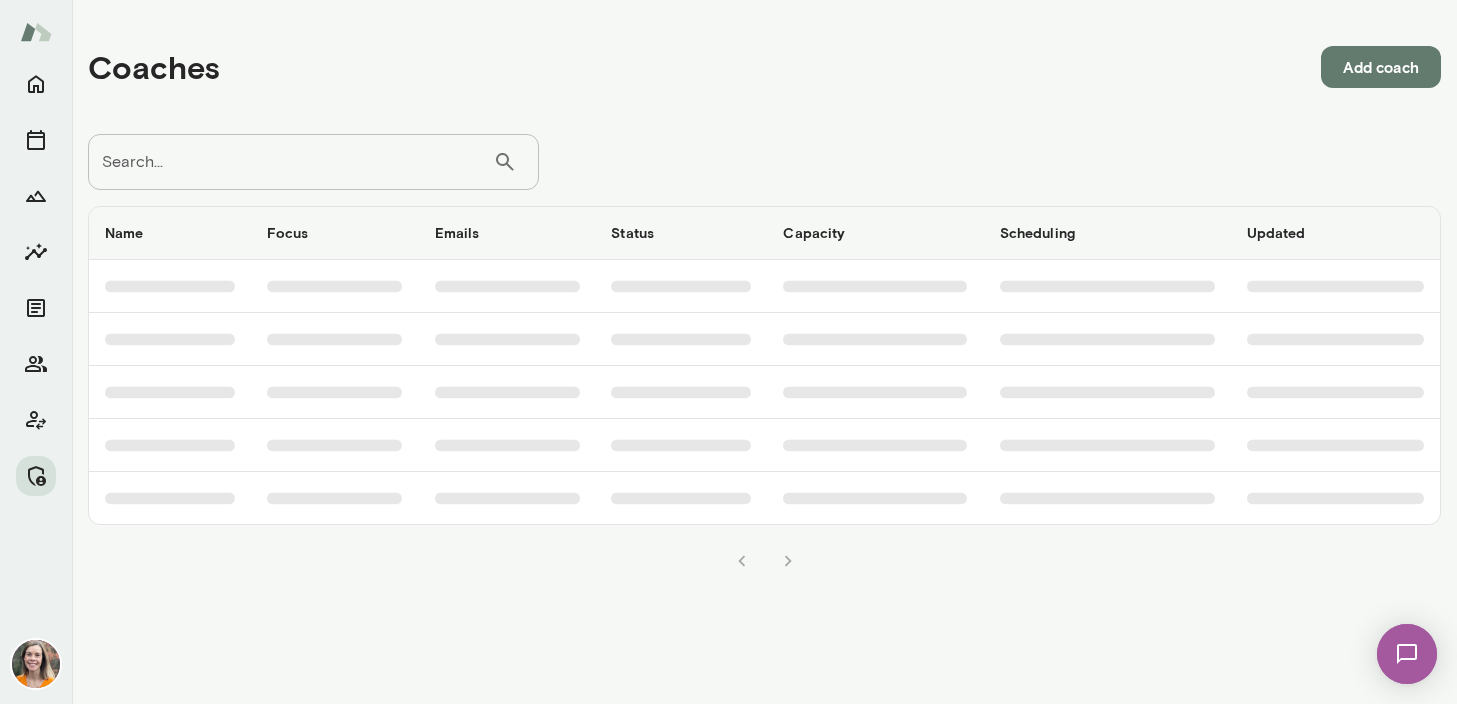 click on "Search..." at bounding box center (290, 162) 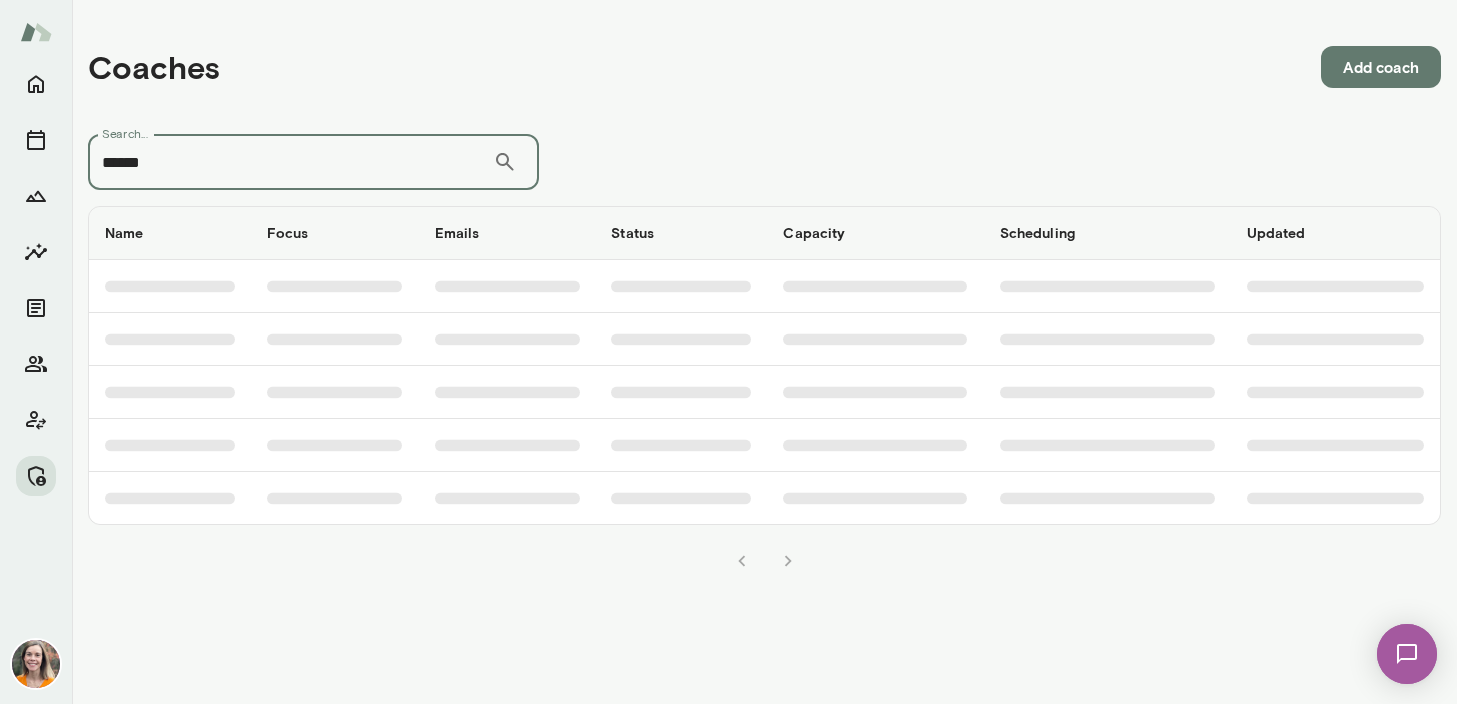 type on "******" 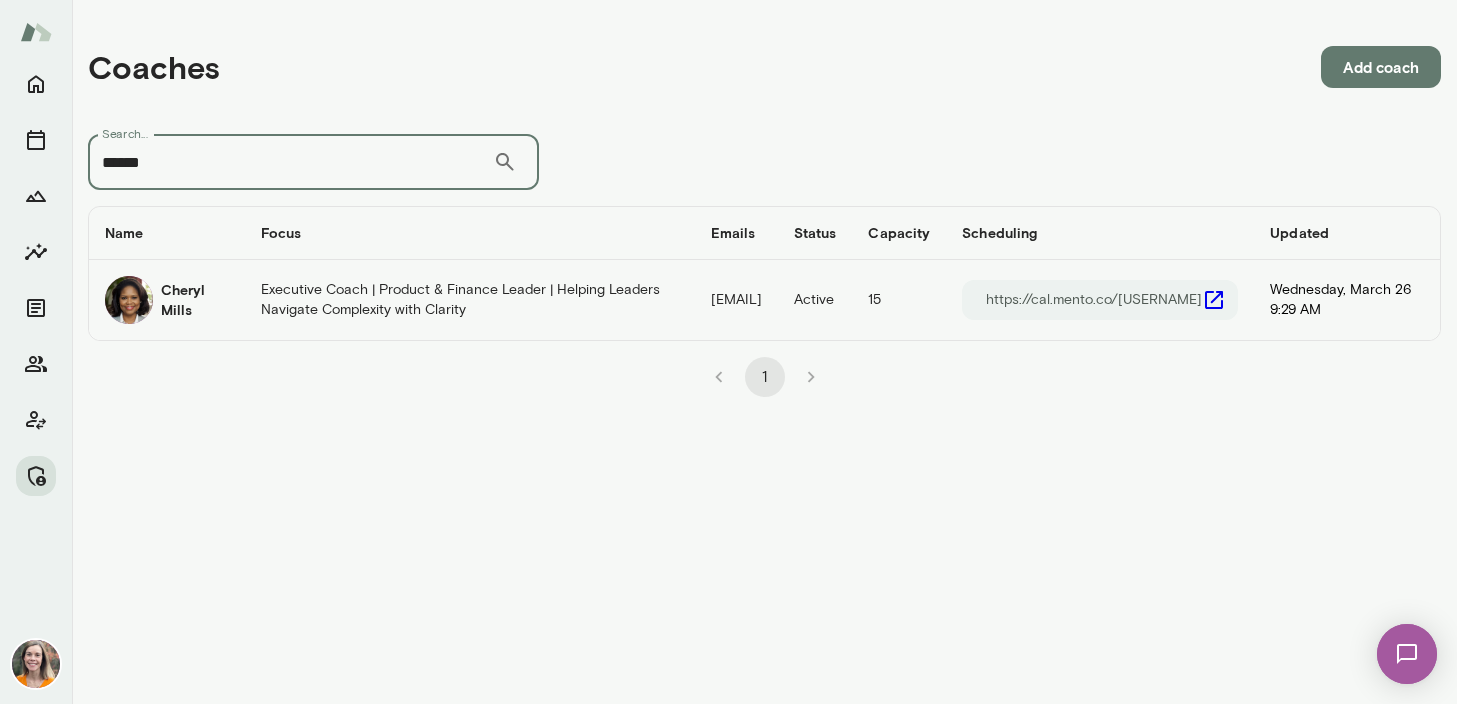 click on "Cheryl Mills" at bounding box center [195, 300] 